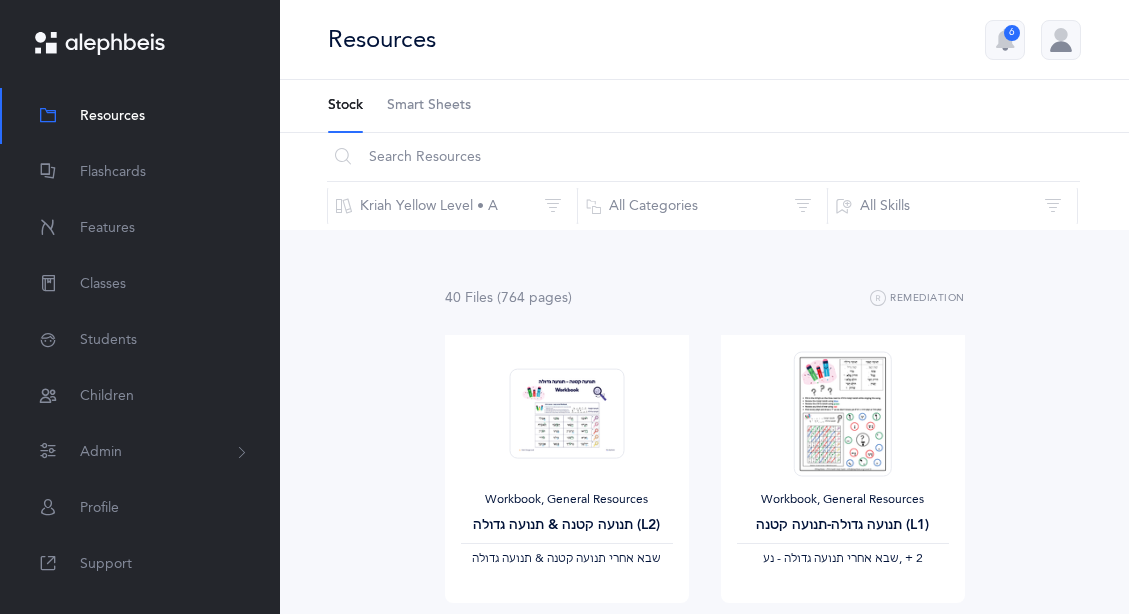 scroll, scrollTop: 0, scrollLeft: 0, axis: both 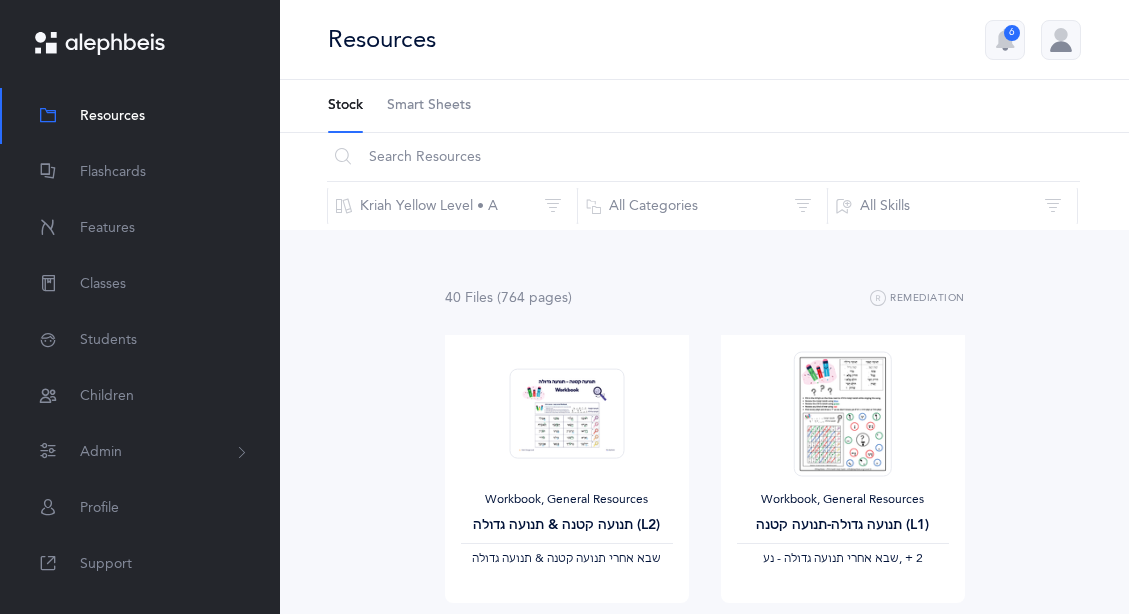 click on "Smart Sheets" at bounding box center (429, 106) 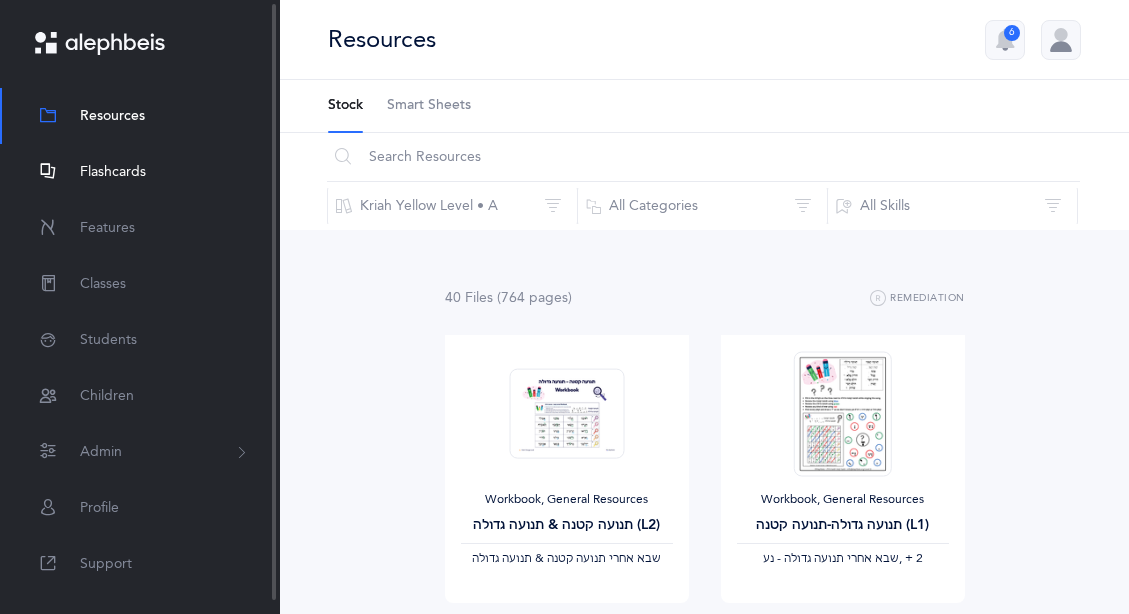 click on "Flashcards" at bounding box center (113, 172) 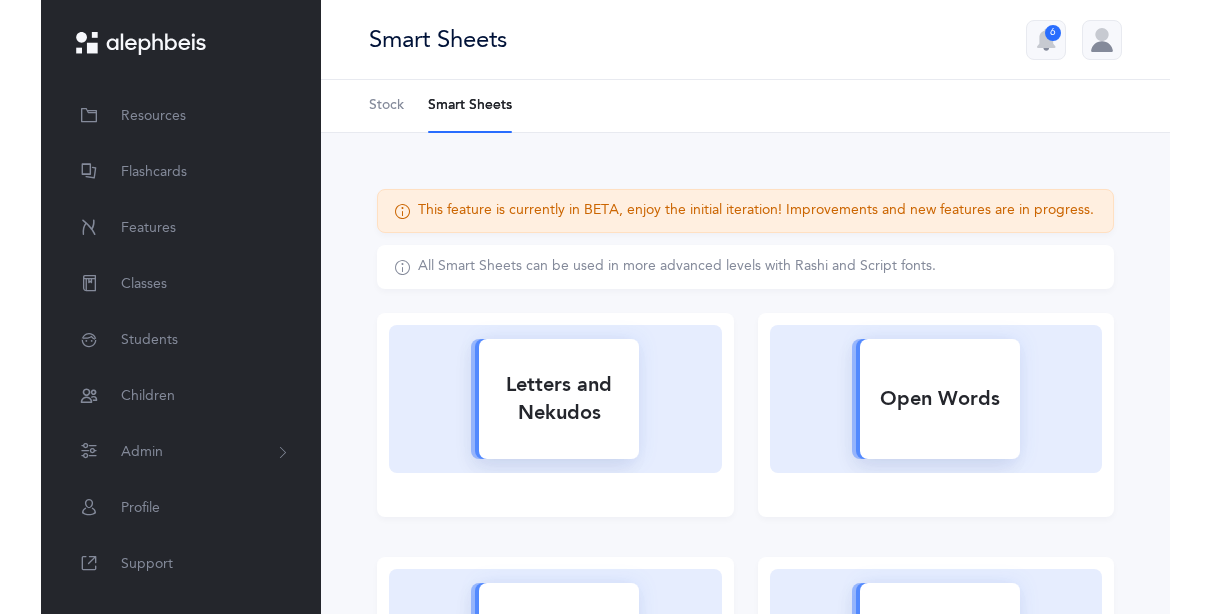 scroll, scrollTop: 0, scrollLeft: 0, axis: both 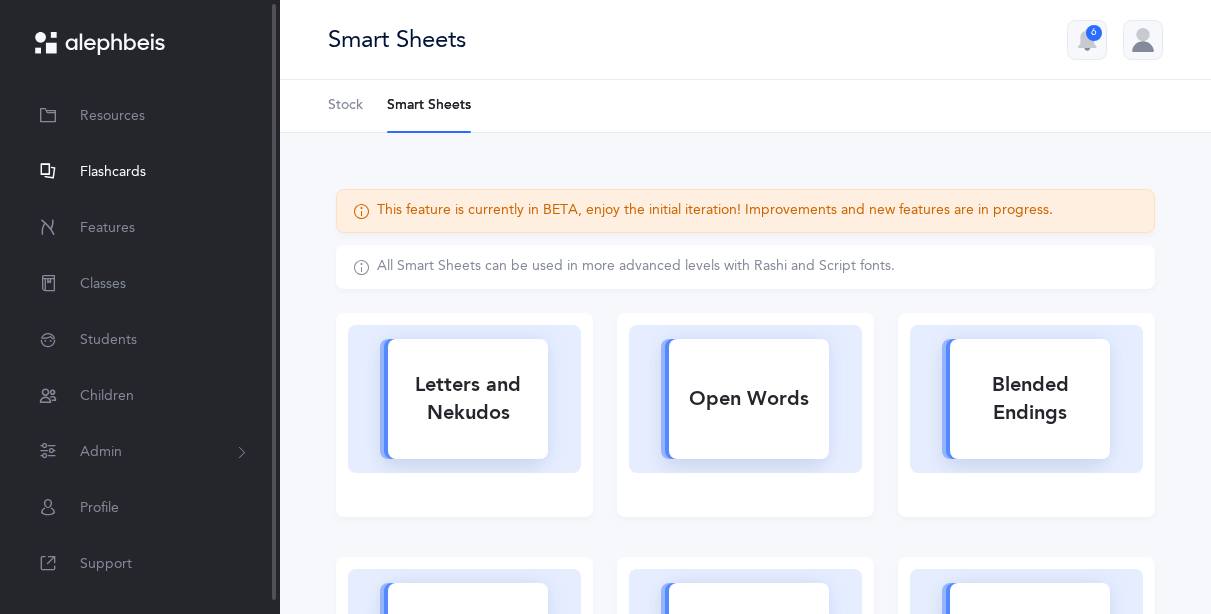 click on "Flashcards" at bounding box center (140, 172) 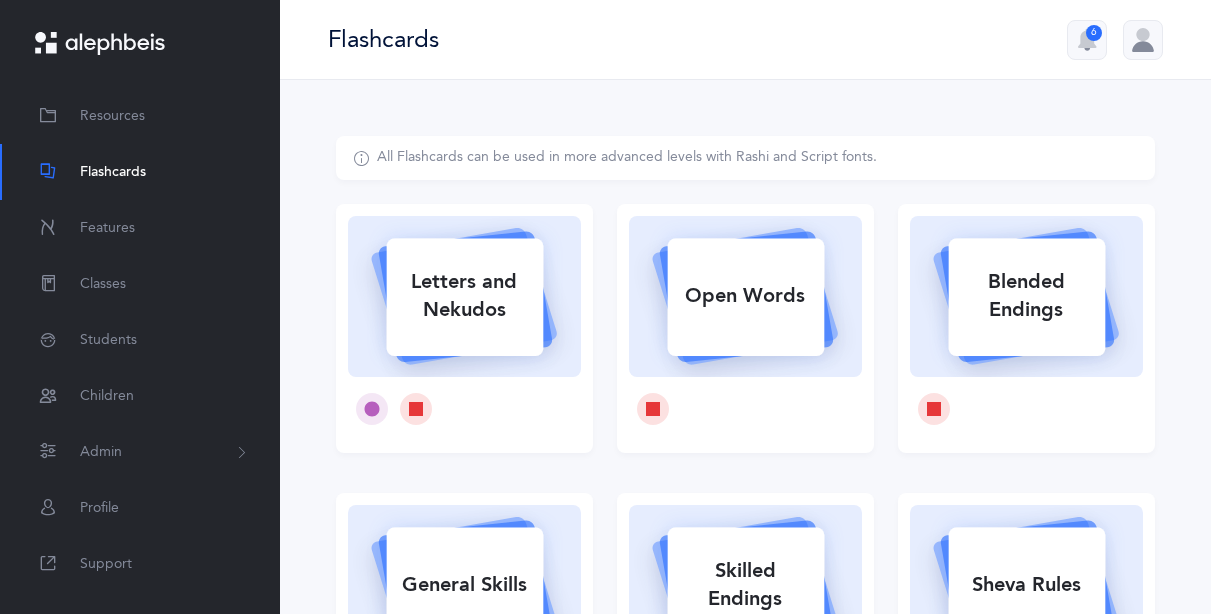 scroll, scrollTop: 408, scrollLeft: 0, axis: vertical 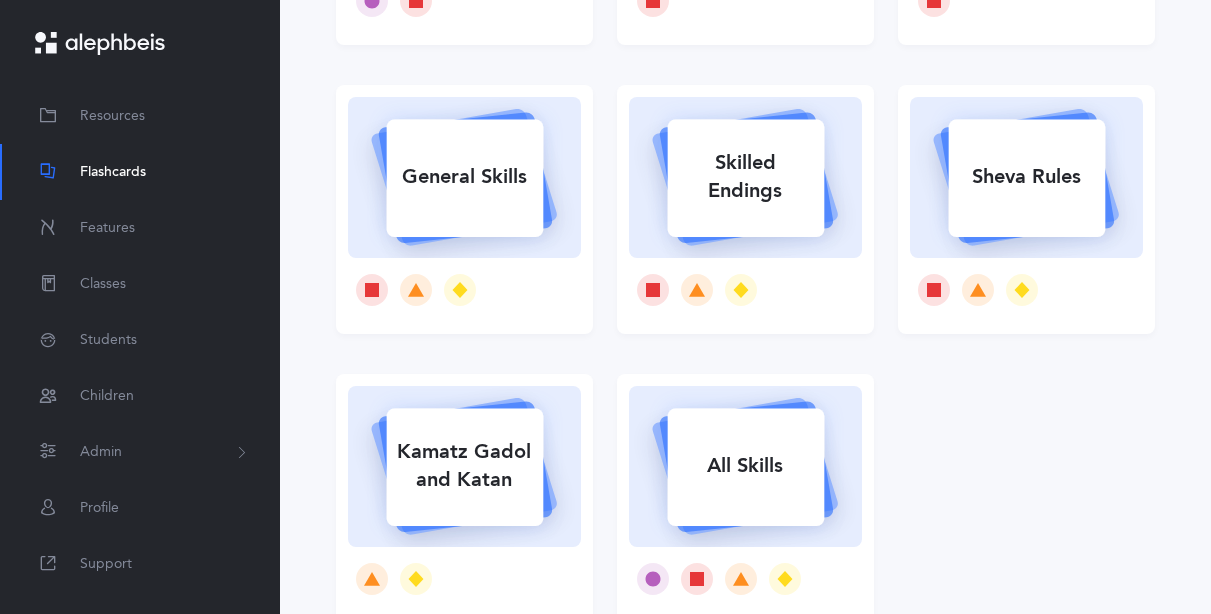 click 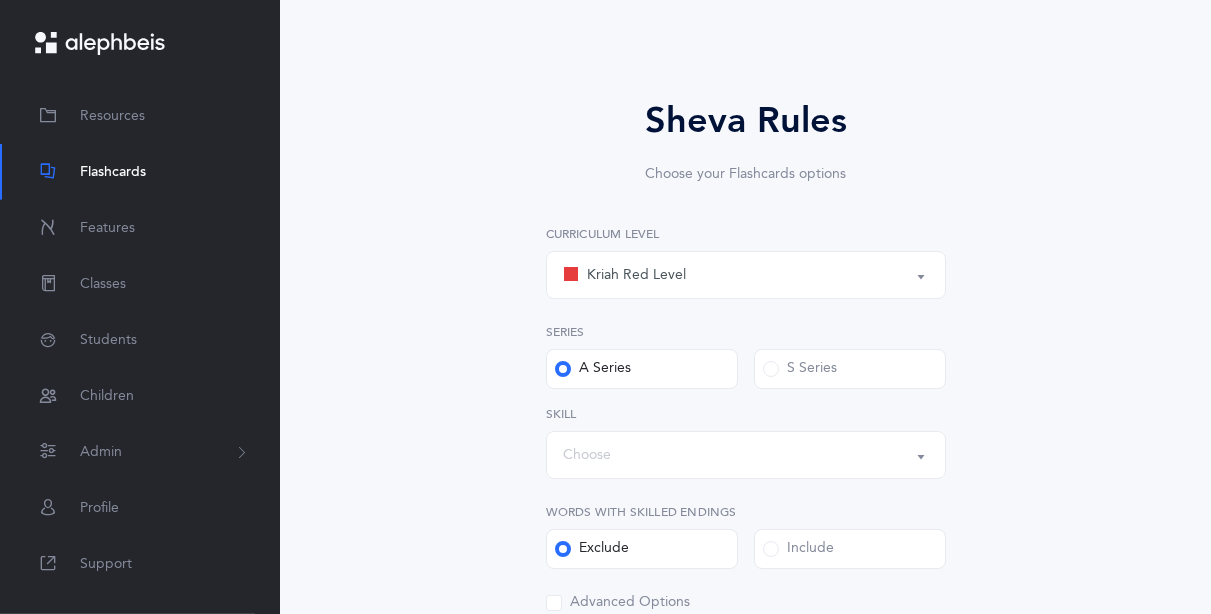 scroll, scrollTop: 306, scrollLeft: 0, axis: vertical 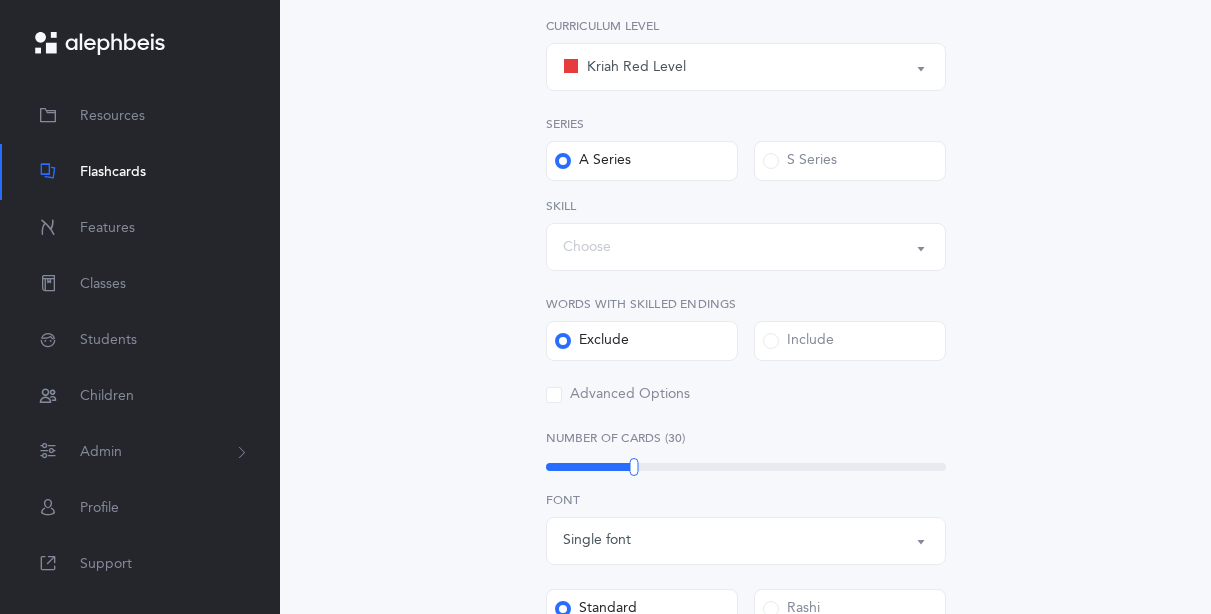click on "Kriah Red Level" at bounding box center [746, 67] 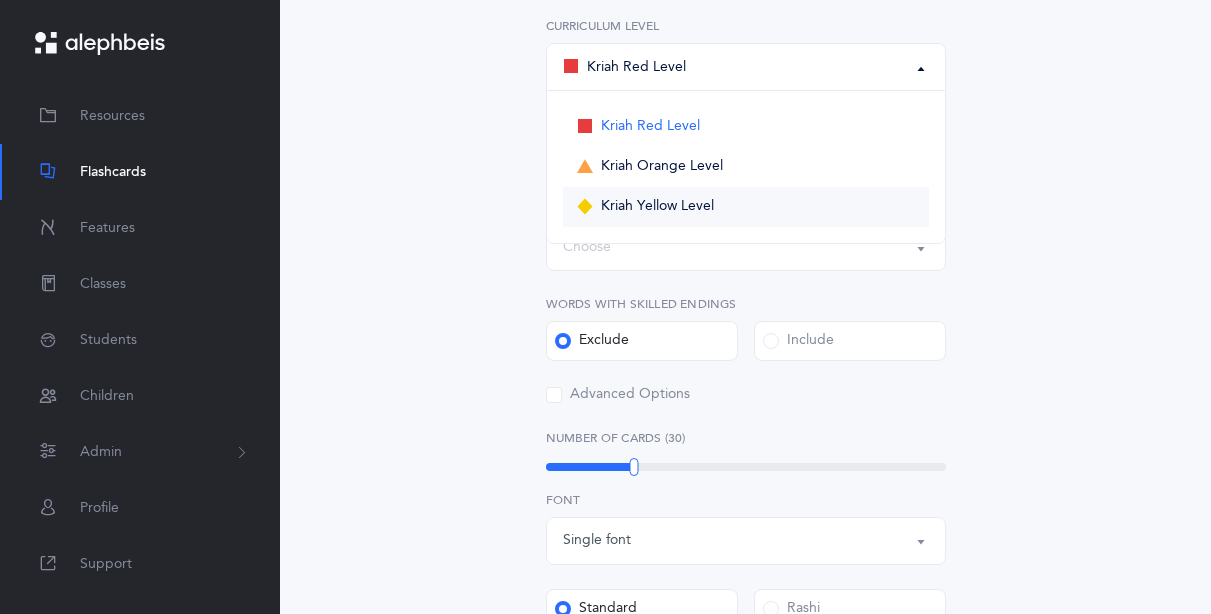 click on "Kriah Yellow Level" at bounding box center [657, 207] 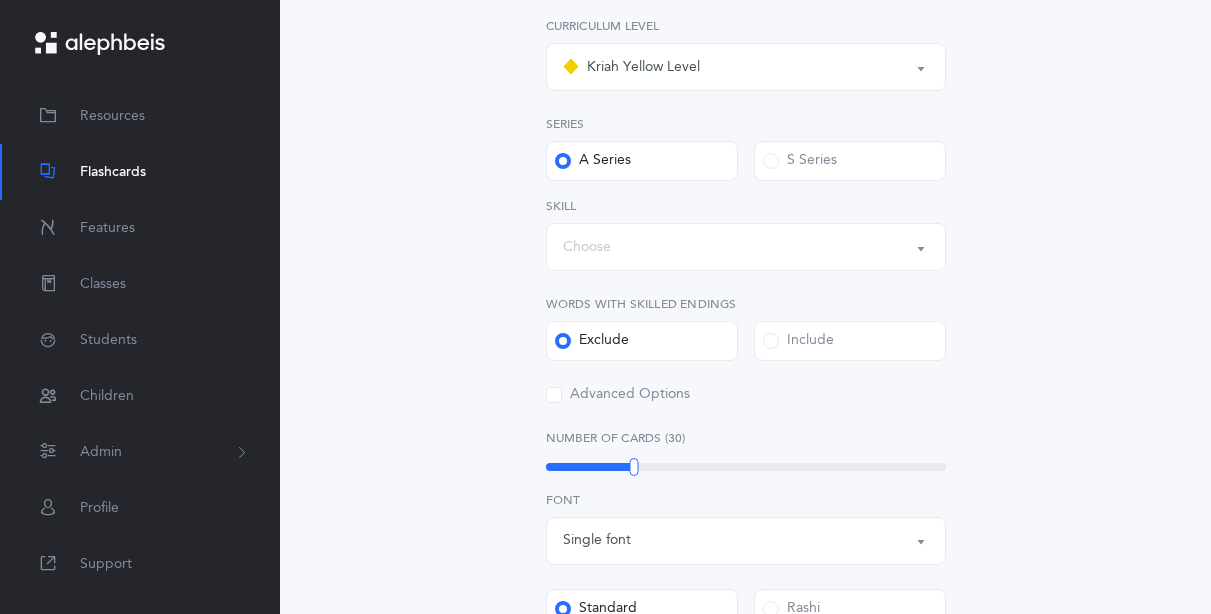 click on "Choose" at bounding box center [746, 247] 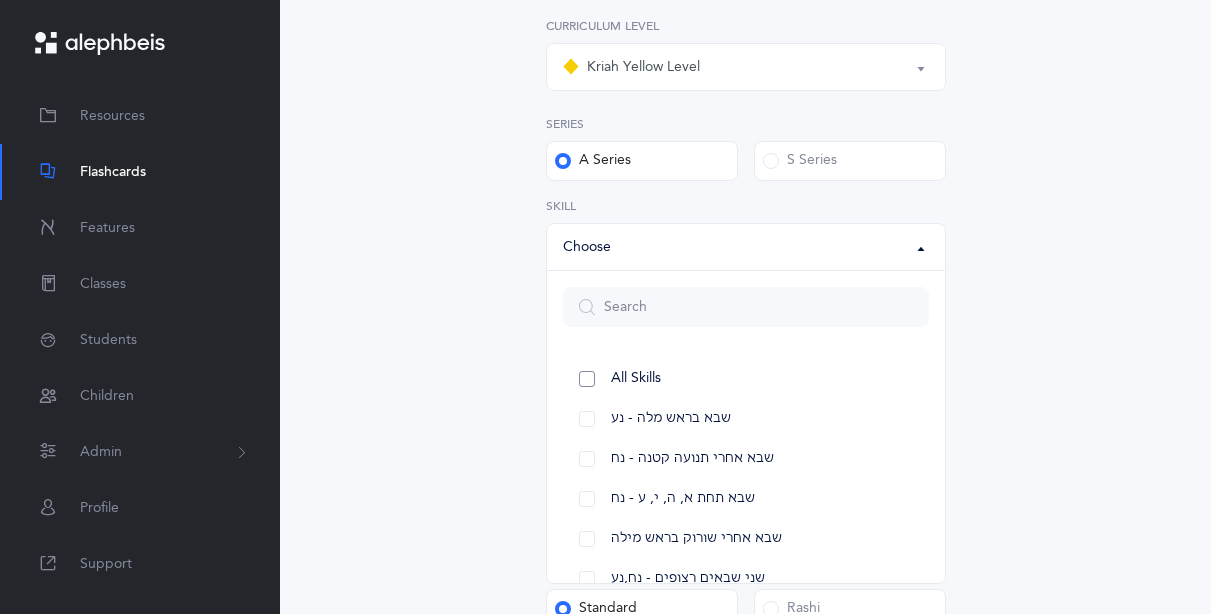 click on "All Skills" at bounding box center [636, 379] 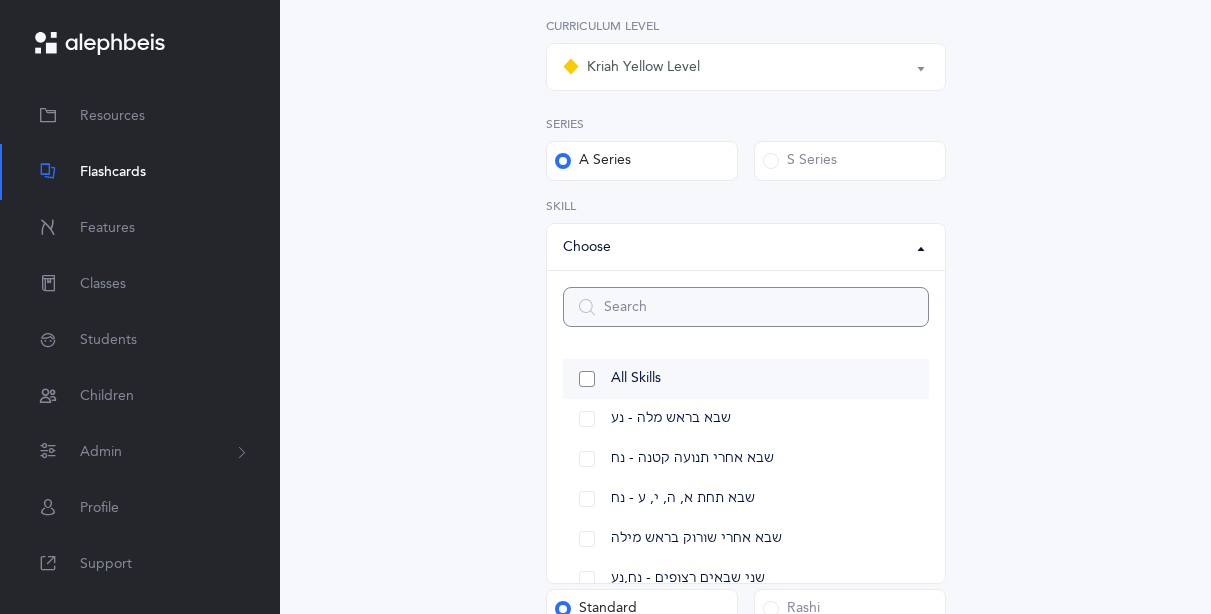 select on "12" 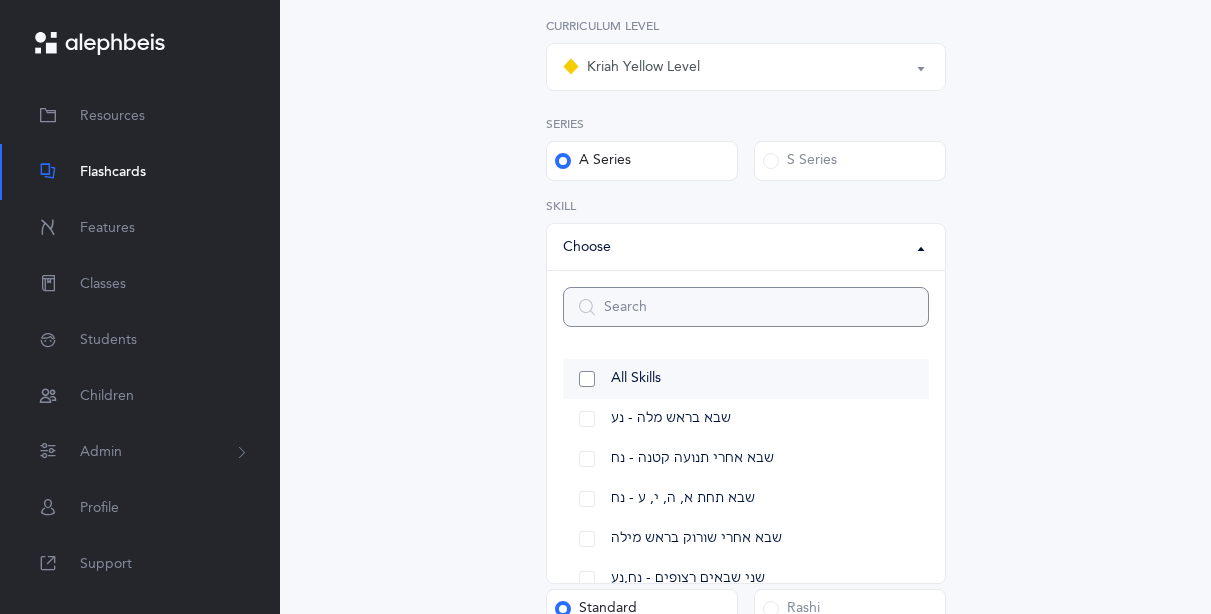 scroll, scrollTop: 21, scrollLeft: 0, axis: vertical 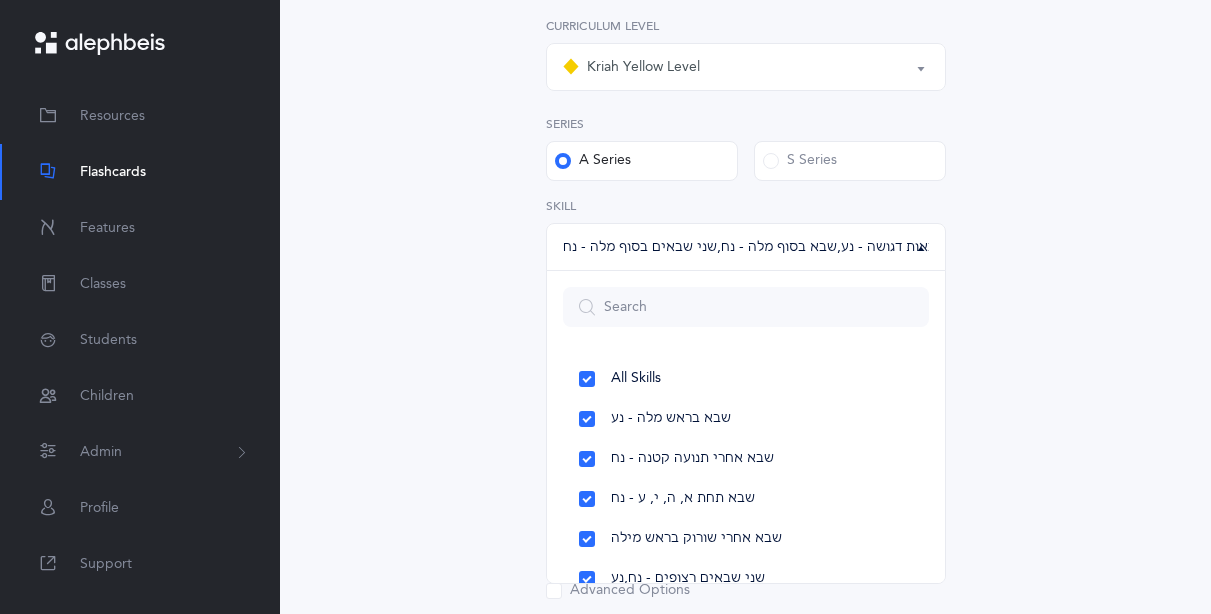 click on "Sheva Rules   Choose your Flashcards options         Kriah Red Level
Kriah Orange Level
Kriah Yellow Level
Kriah Yellow Level     Kriah Red Level
Kriah Orange Level
Kriah Yellow Level
Curriculum Level
Series
A Series
S Series
All Skills
שבא בראש מלה - נע
שבא אחרי תנועה קטנה - נח
שבא תחת א, ה, י, ע - נח
שבא אחרי שורוק בראש מילה
שני שבאים רצופים - נח,נע
שבא באותיות כפולות - נע
שבא באותיות כפולות (כך) - נע
שבא באותיות כפולות - נח
שבא באות דגושה - נע
שבא בסוף מלה - נח
שני שבאים בסוף מלה - נח
שבא בראש מלה - נע ,  שבא אחרי תנועה קטנה - נח ,  שבא תחת א, ה, י, ע - נח ,  שבא אחרי שורוק בראש מילה ,  שני שבאים רצופים - נח,נע ,  ,  ,  ,  ,  ," at bounding box center [746, 562] 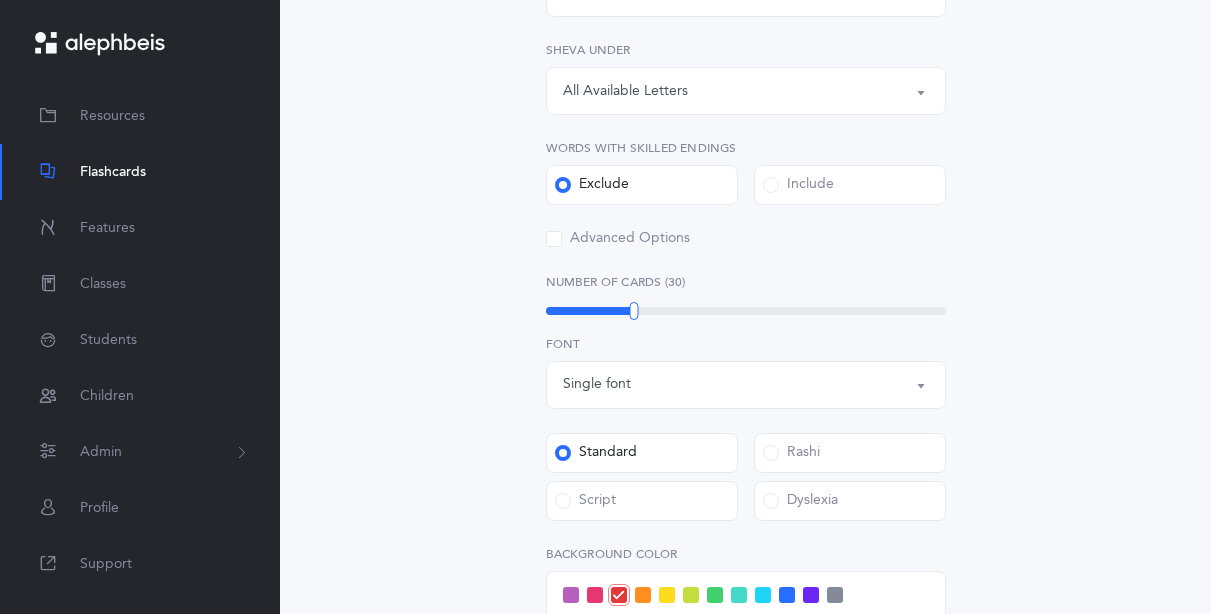 scroll, scrollTop: 710, scrollLeft: 0, axis: vertical 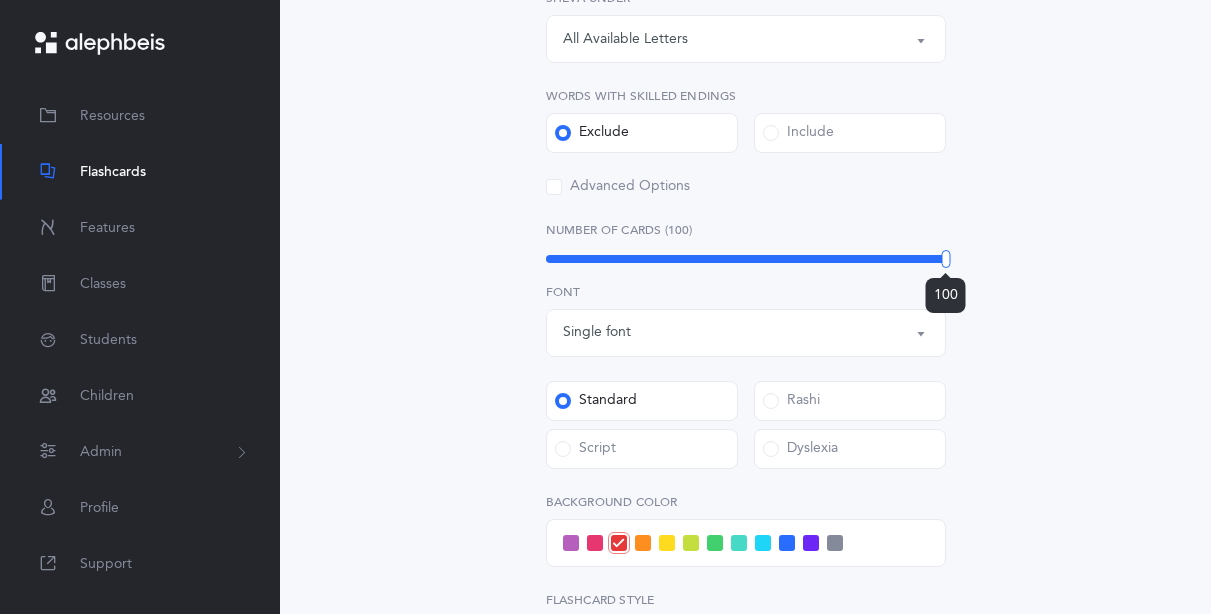 drag, startPoint x: 636, startPoint y: 262, endPoint x: 991, endPoint y: 255, distance: 355.069 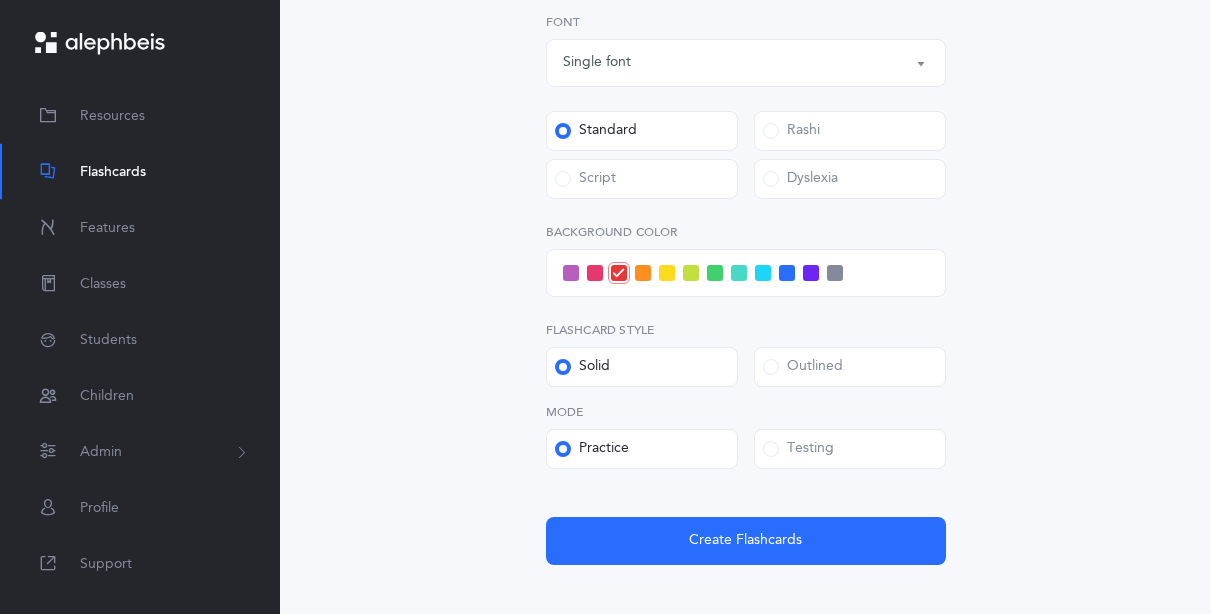 scroll, scrollTop: 1062, scrollLeft: 0, axis: vertical 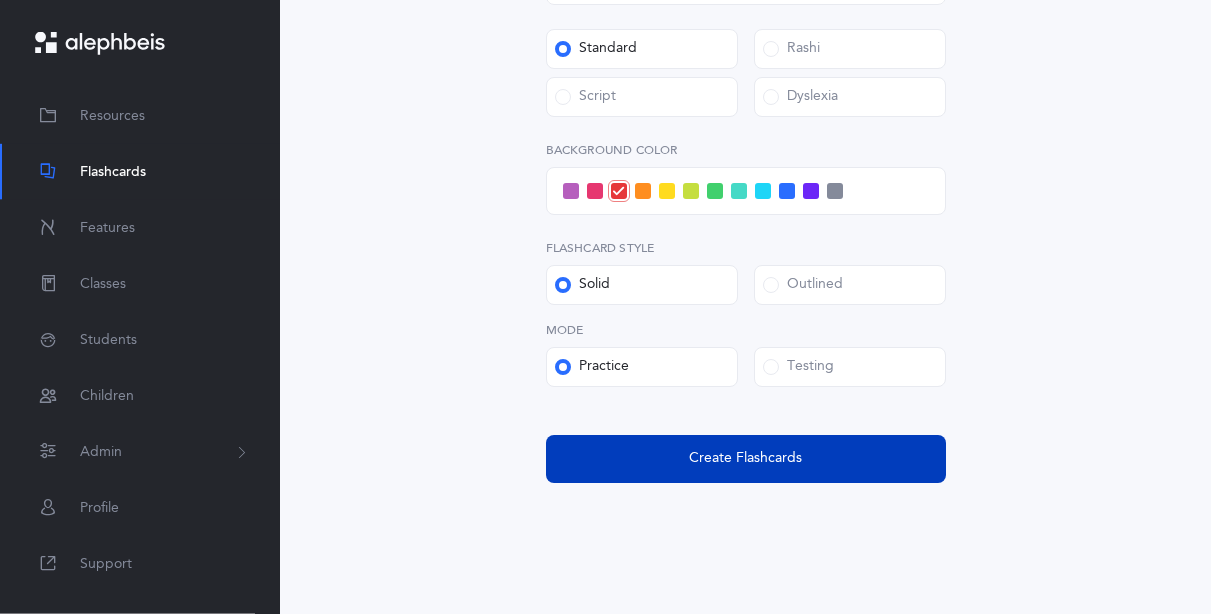 click on "Create Flashcards" at bounding box center (746, 459) 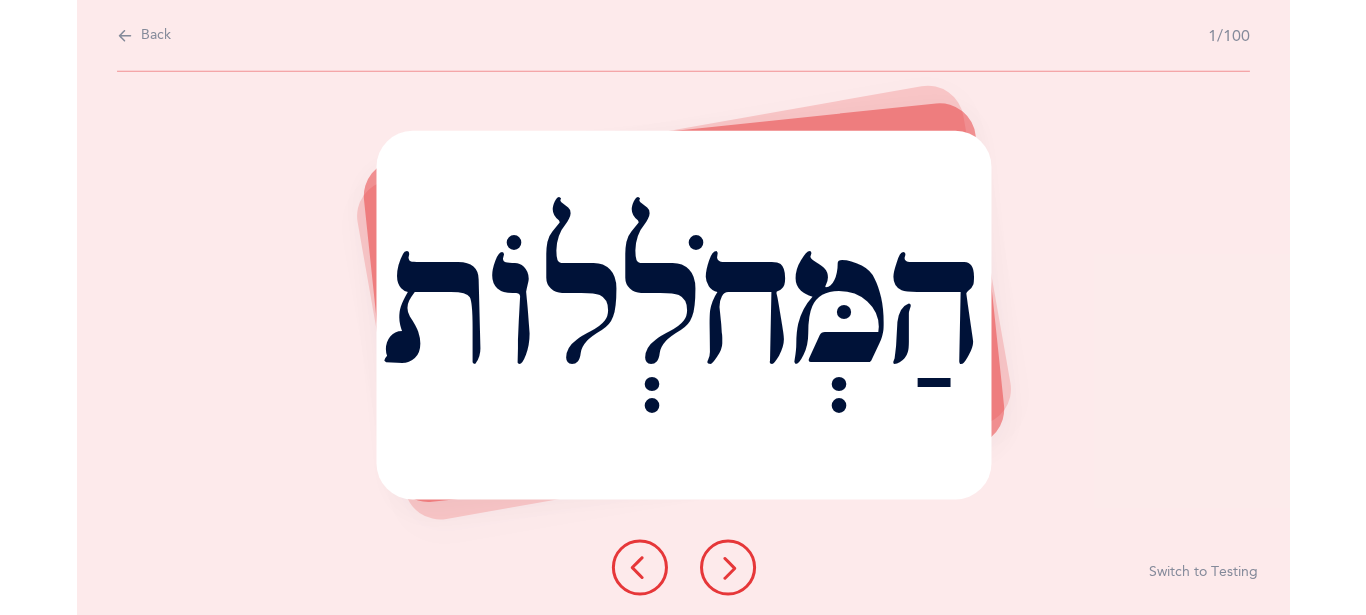 scroll, scrollTop: 0, scrollLeft: 0, axis: both 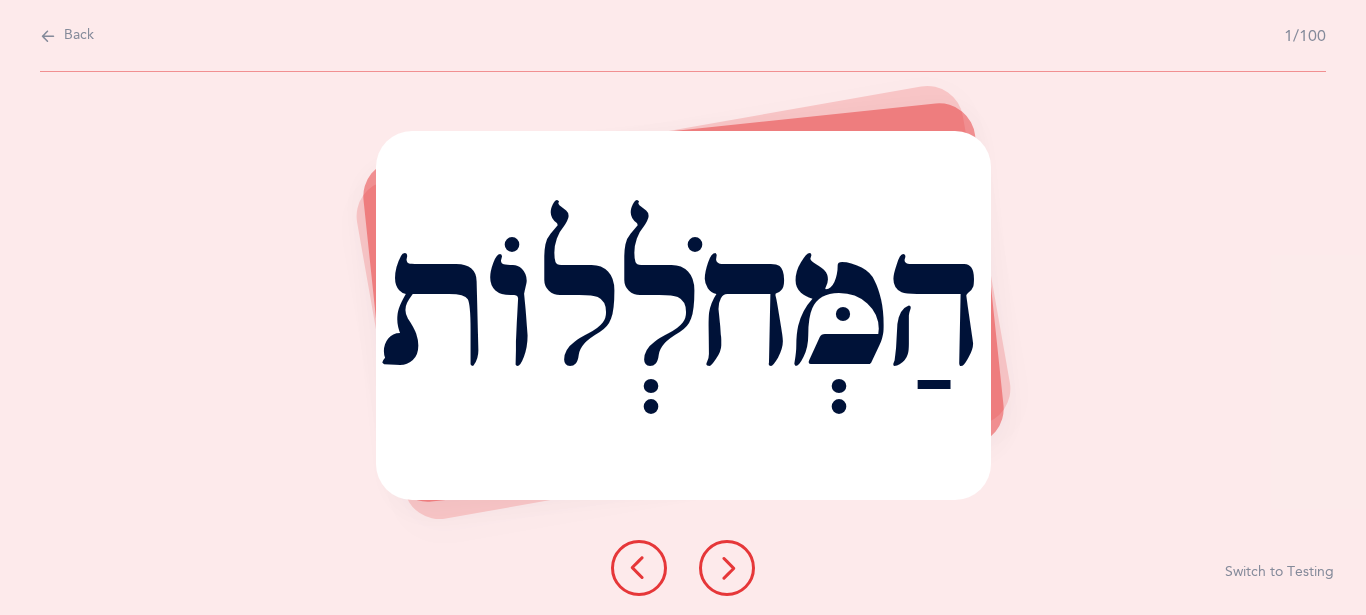 click on "הַמְּחֹלְלוֹת" at bounding box center (683, 343) 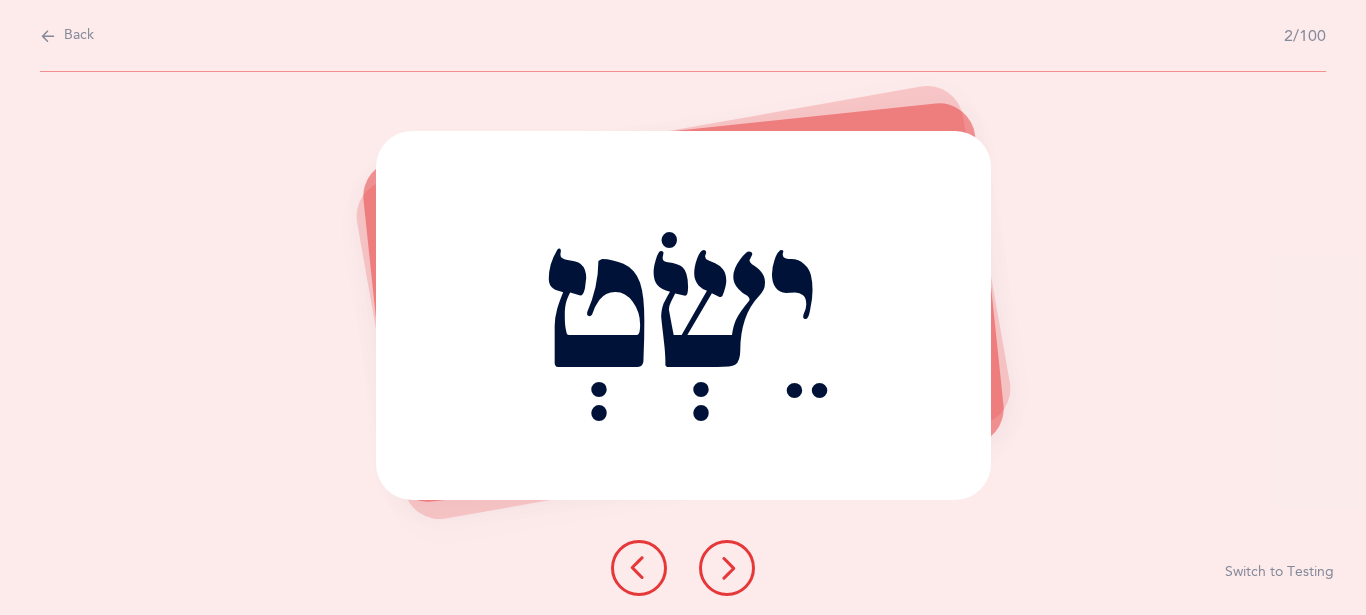 click at bounding box center (727, 568) 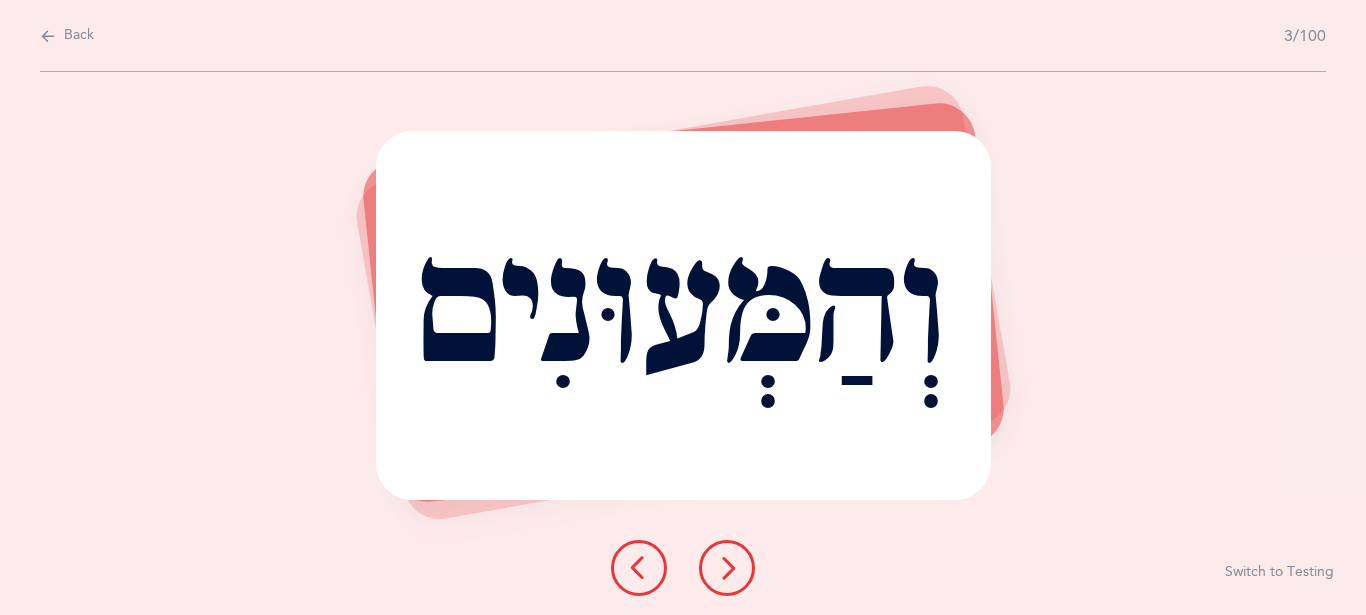 click at bounding box center [727, 568] 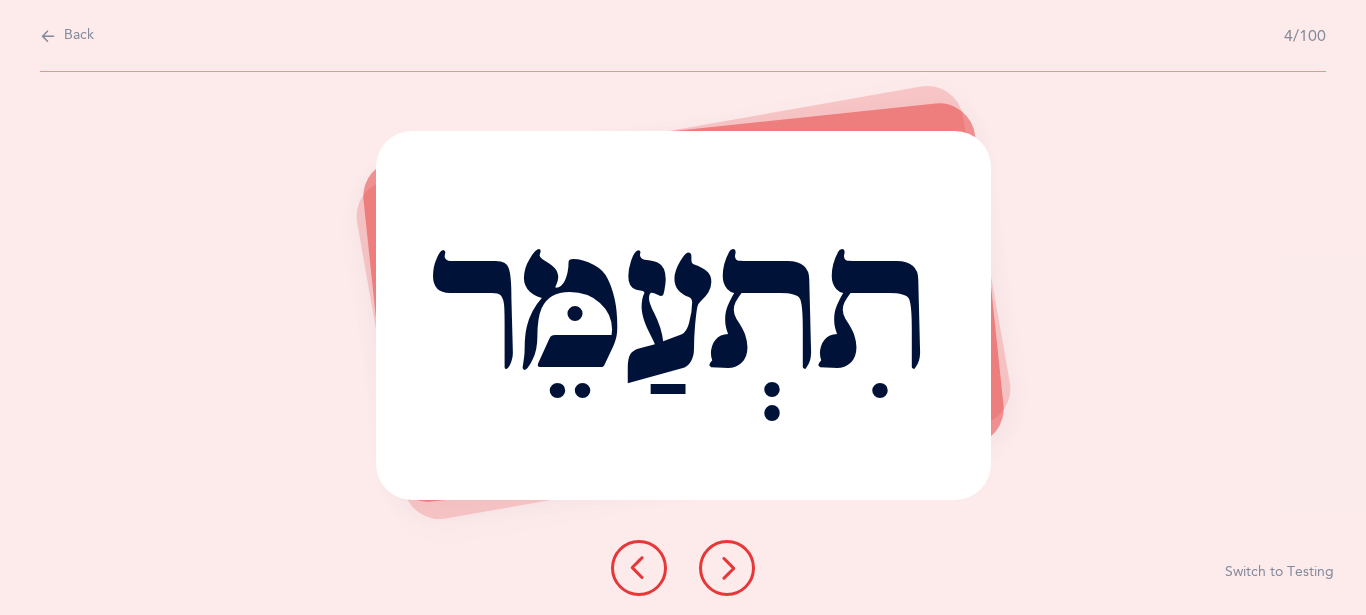 click at bounding box center (727, 568) 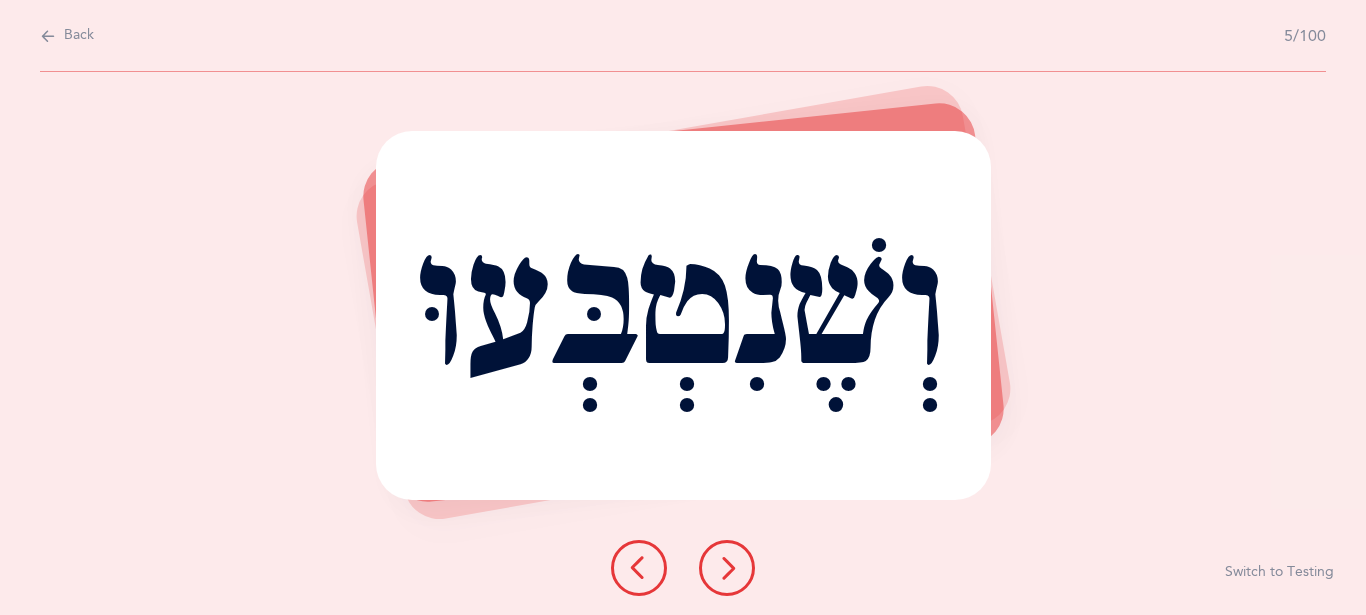 click on "וְשֶׁנִטְבְּעוּ" at bounding box center [683, 315] 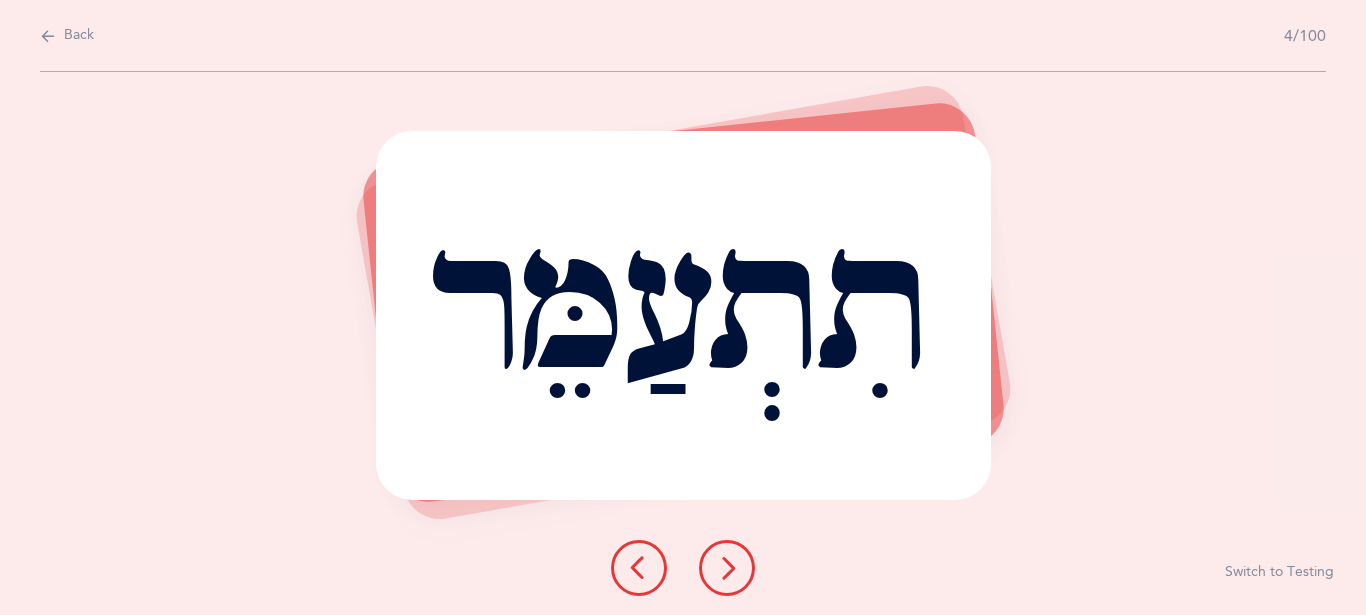 click at bounding box center [639, 568] 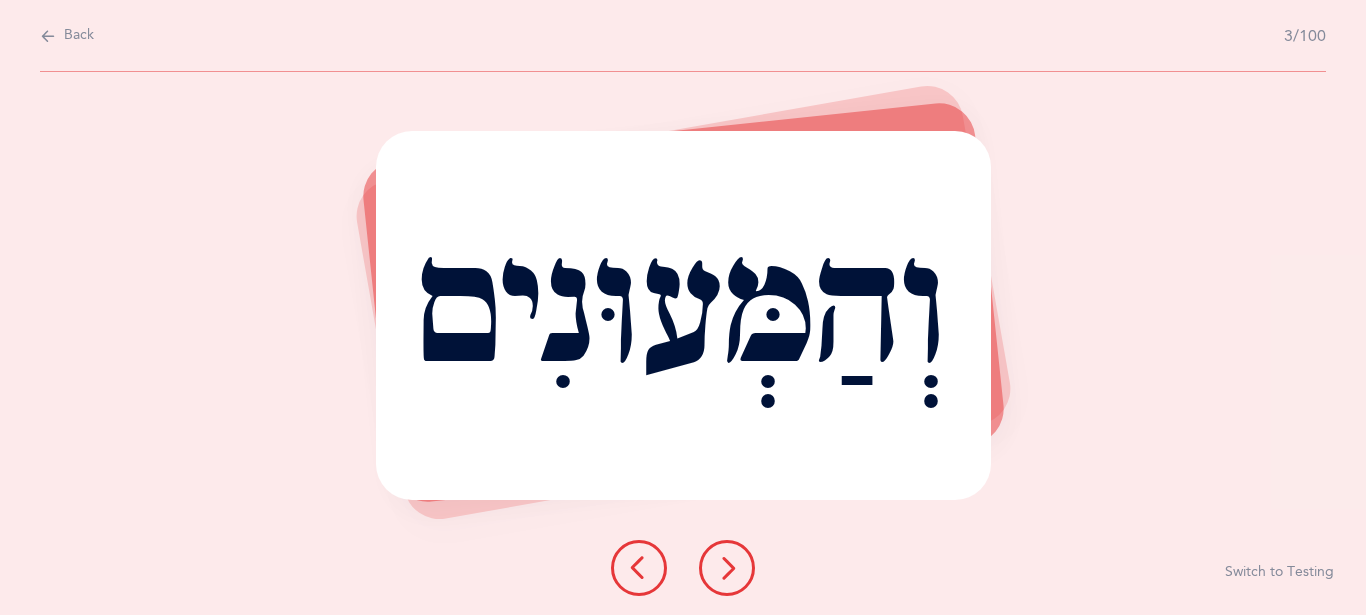 click at bounding box center (639, 568) 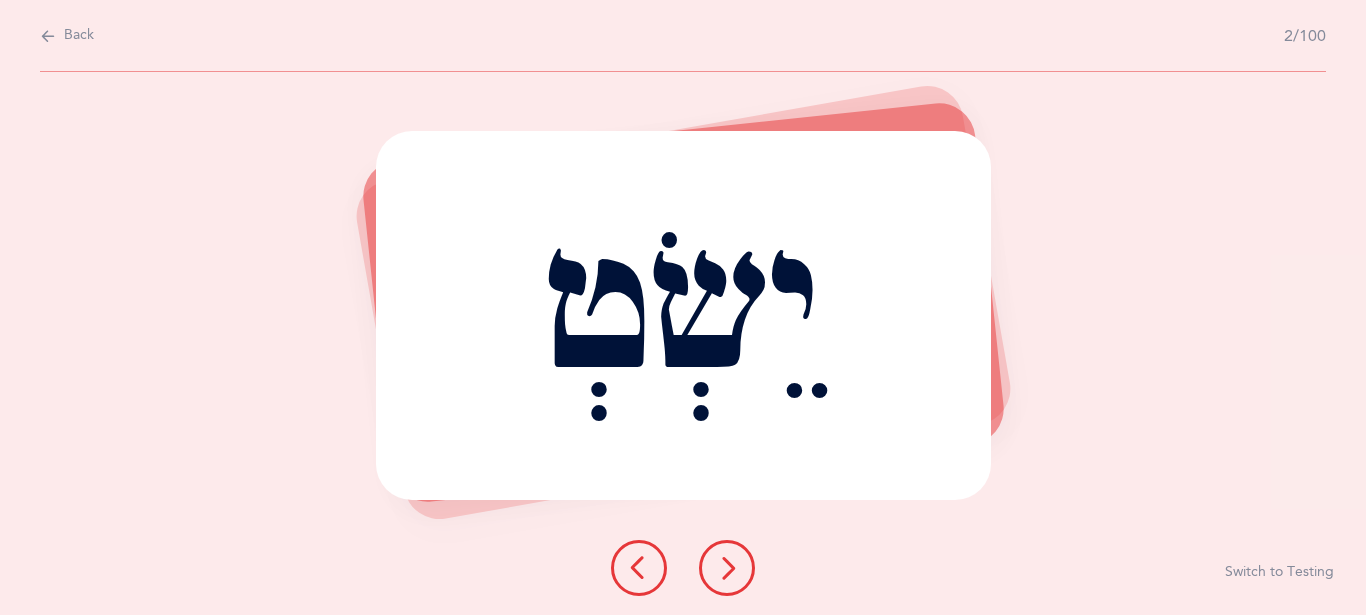 click at bounding box center [727, 568] 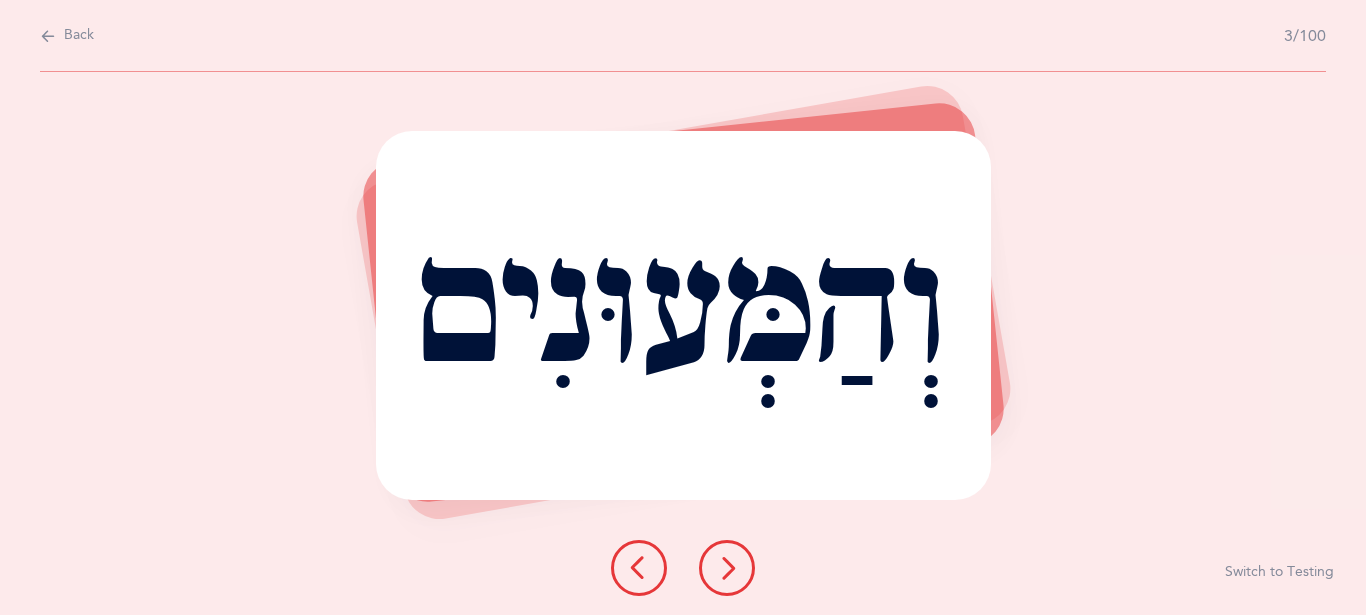 click at bounding box center [727, 568] 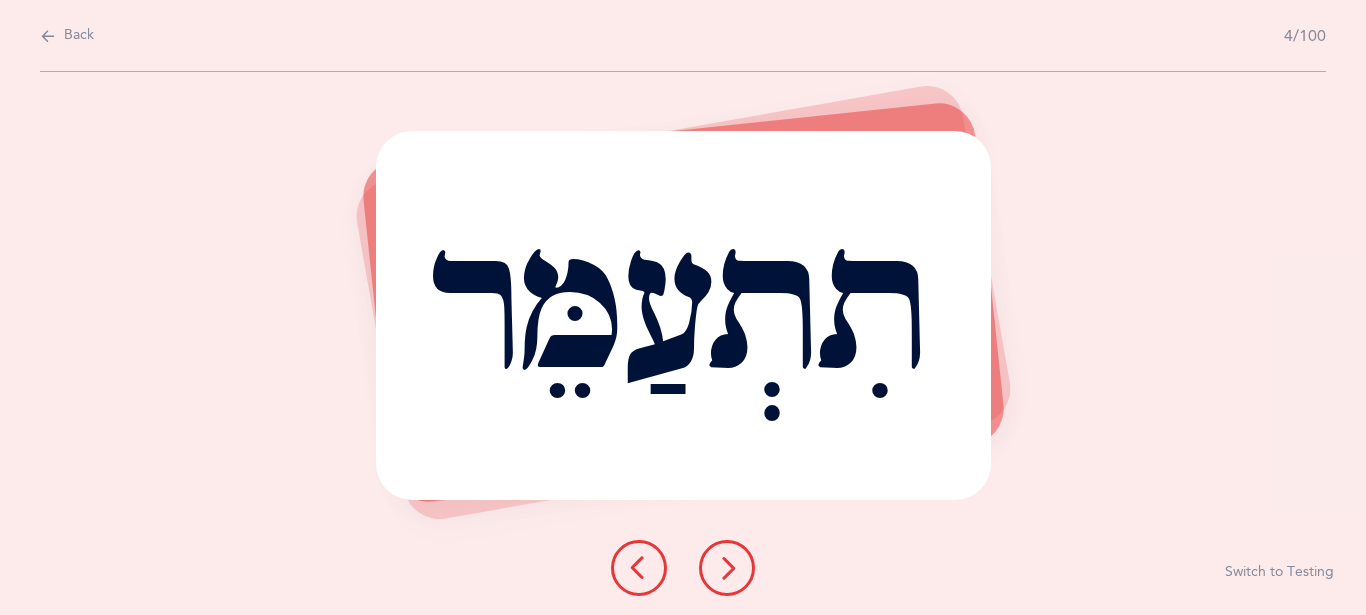 click at bounding box center [727, 568] 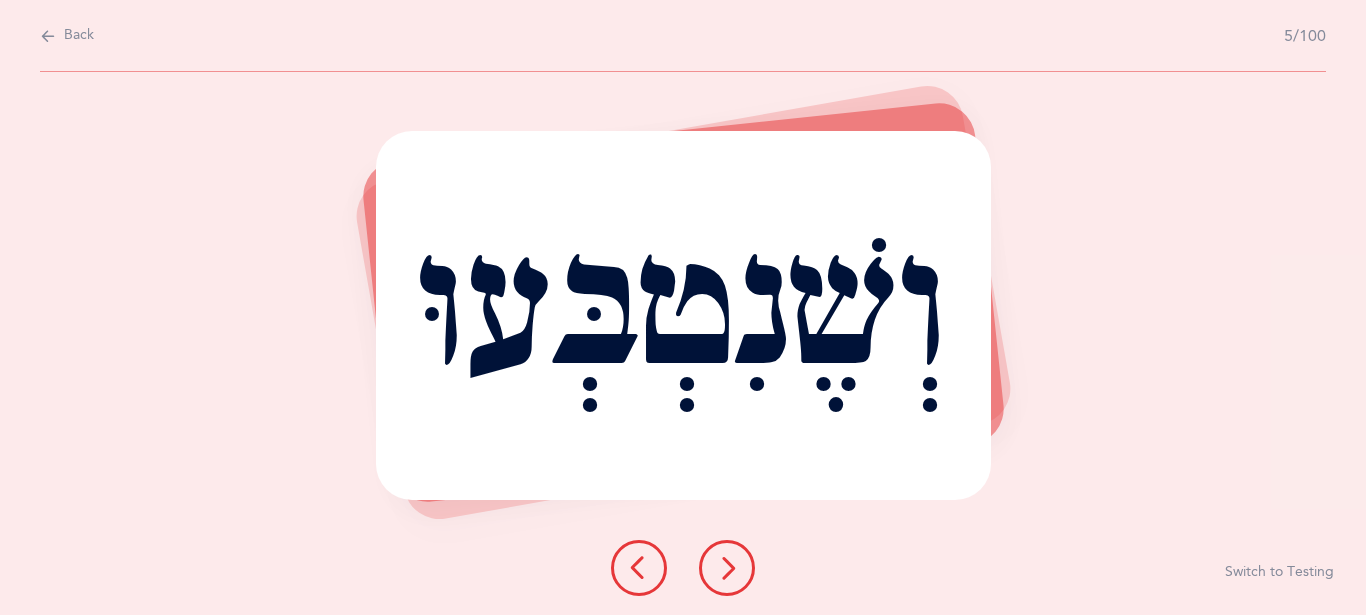 click at bounding box center [727, 568] 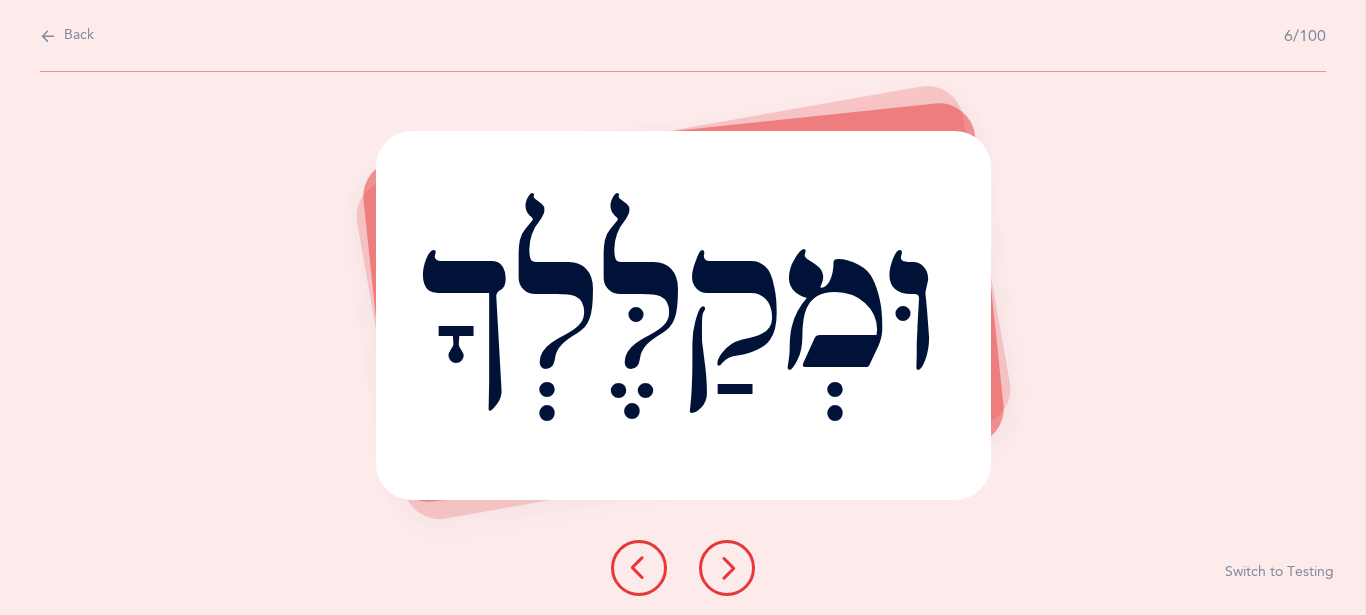 click on "וּמְקַלֶּלְךָ" at bounding box center (683, 315) 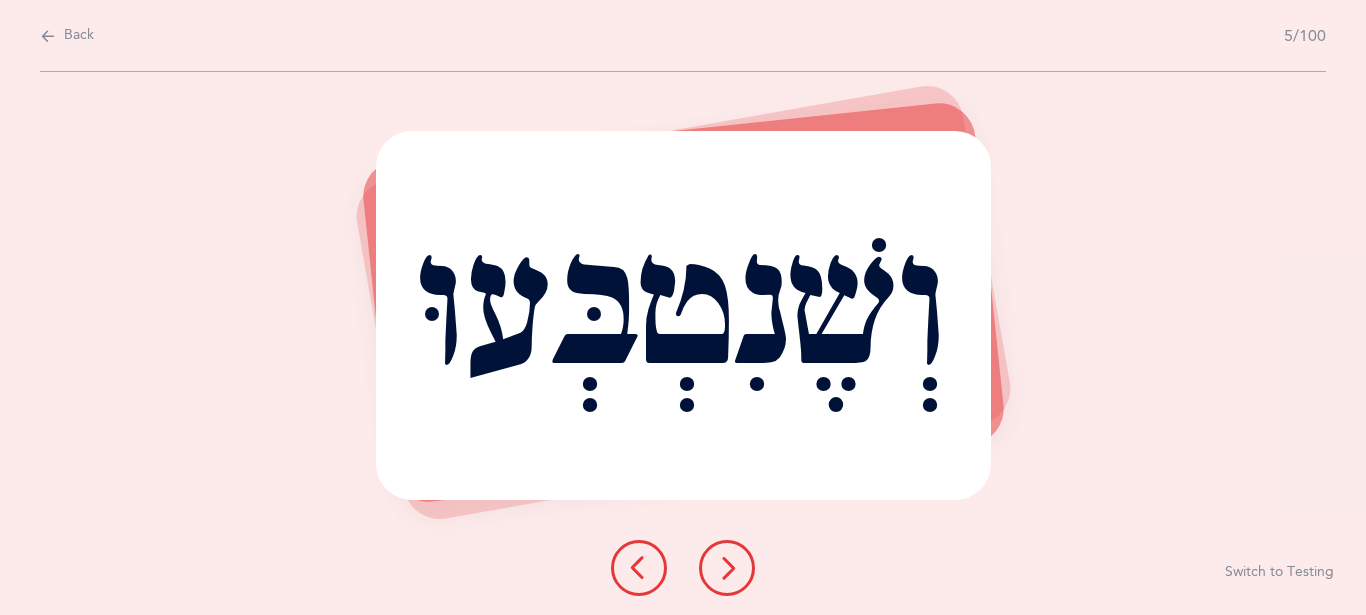 click at bounding box center (727, 568) 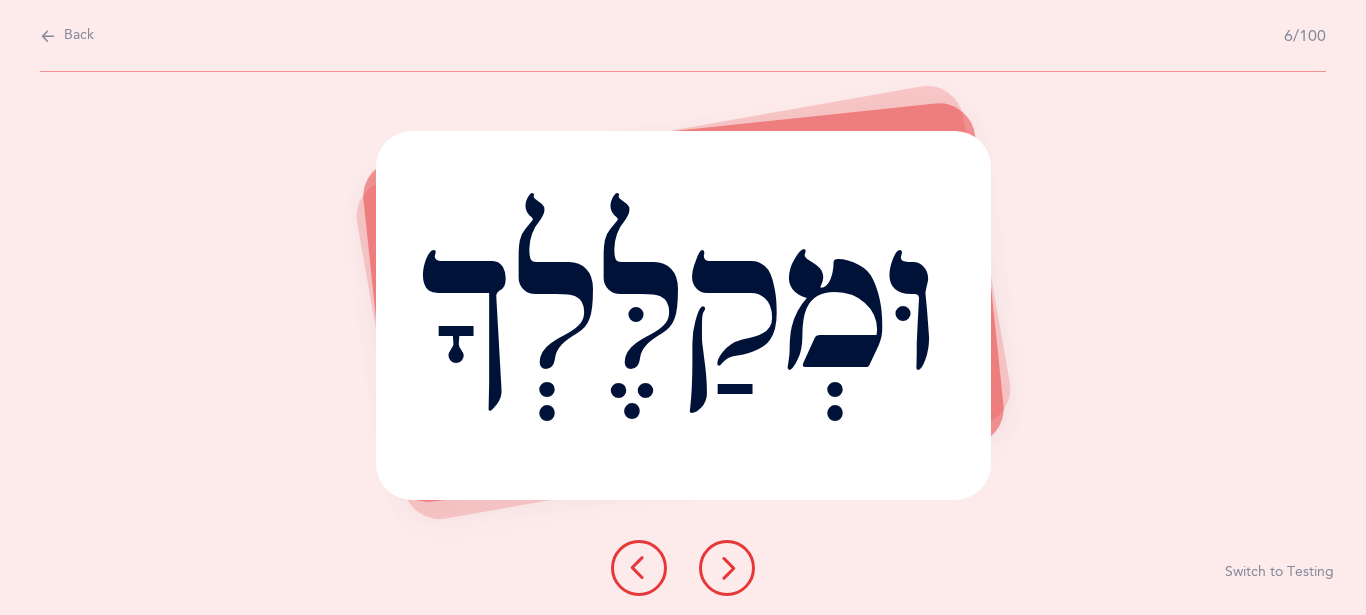 click at bounding box center (727, 568) 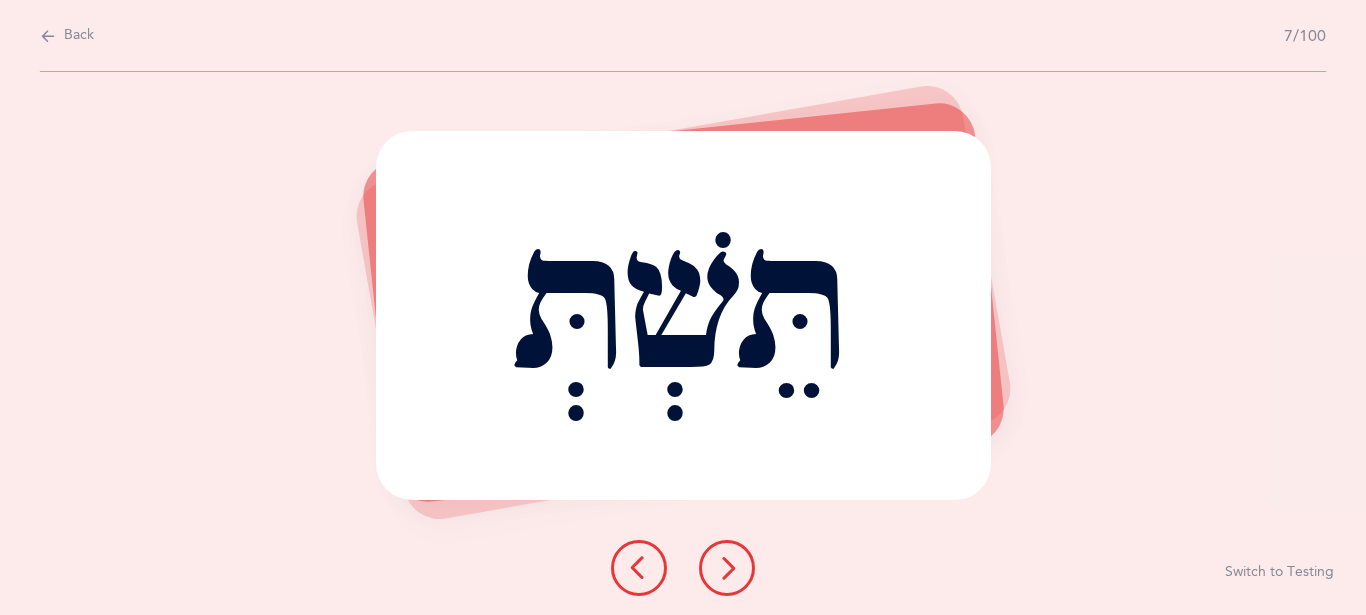 click at bounding box center (639, 568) 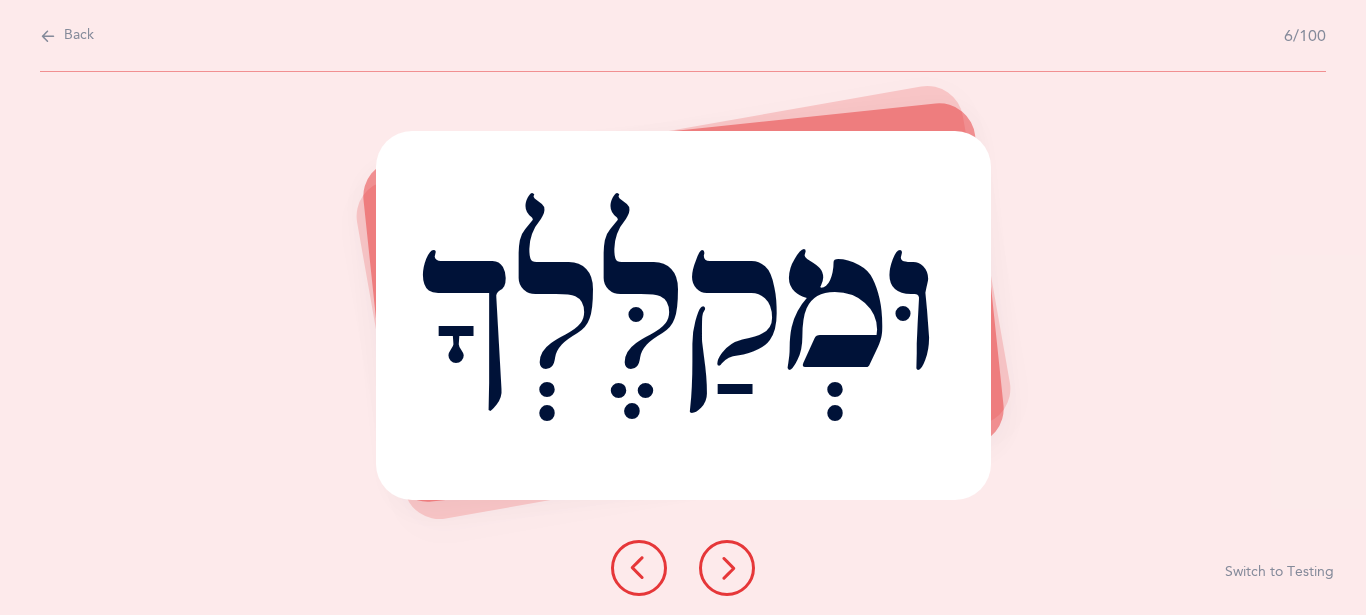 click at bounding box center (727, 568) 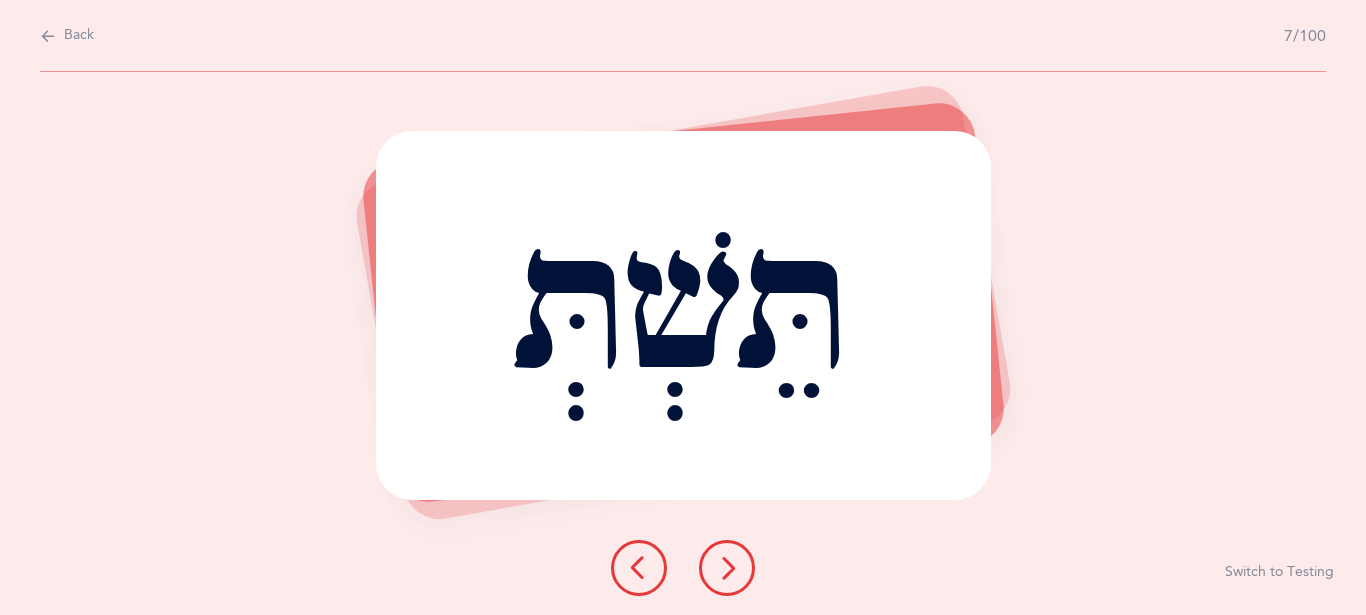 click at bounding box center [727, 568] 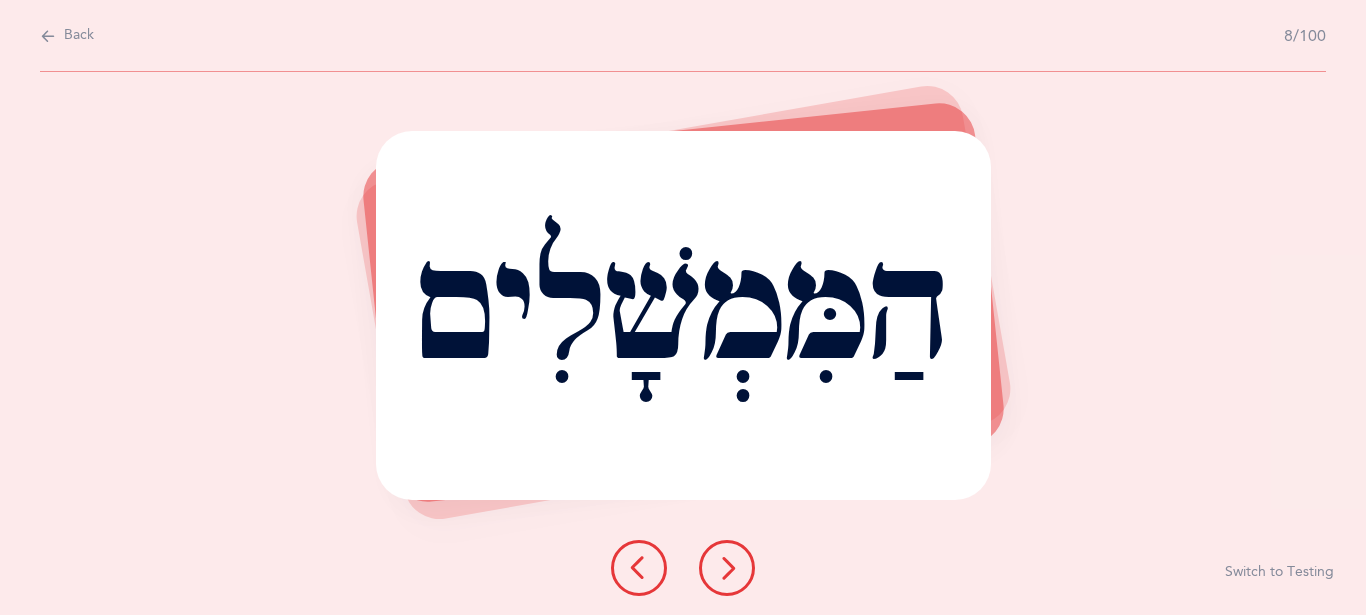 click at bounding box center [727, 568] 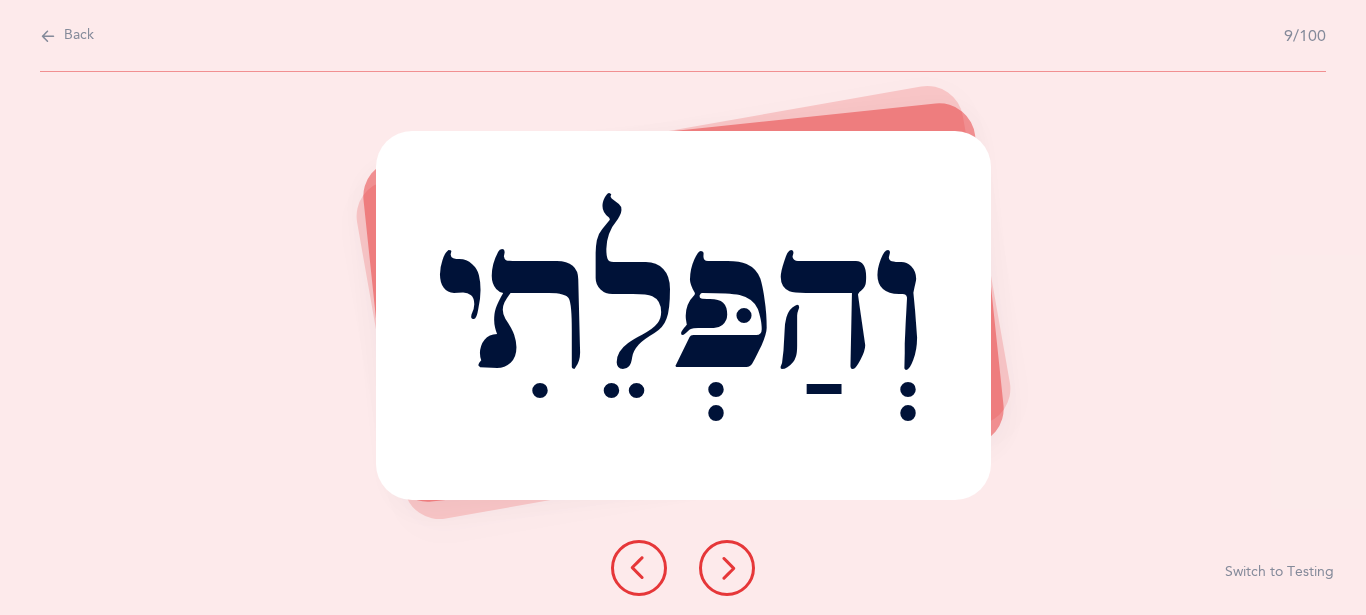 click at bounding box center (727, 568) 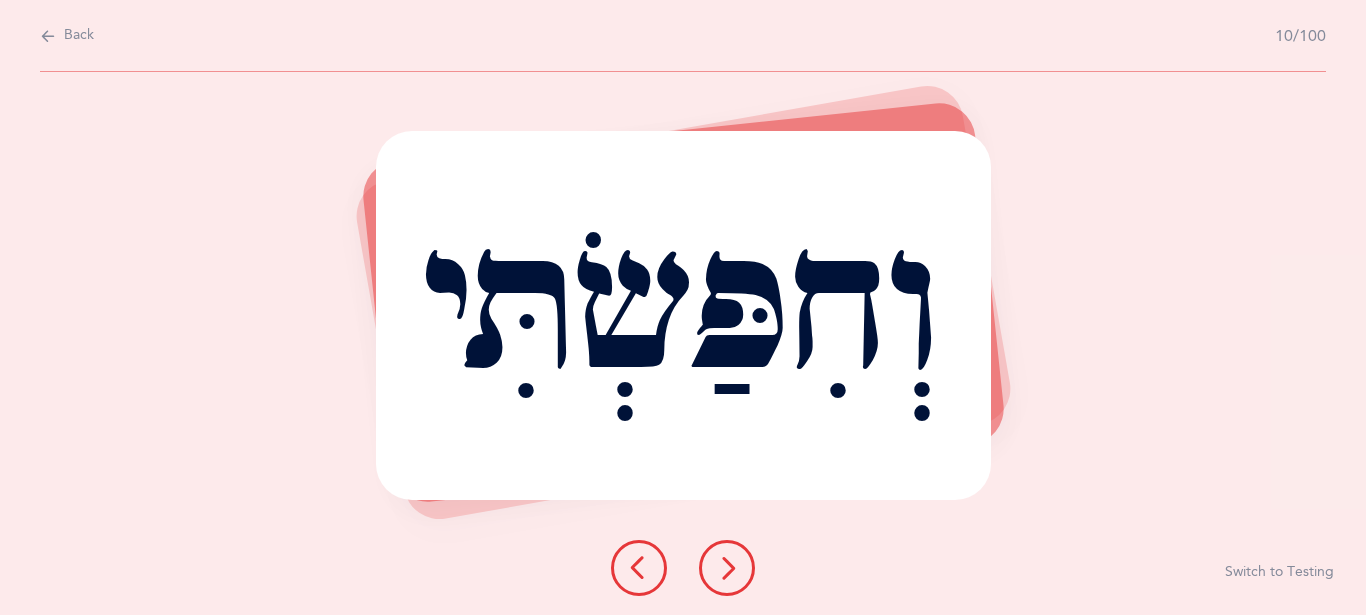 click at bounding box center [727, 568] 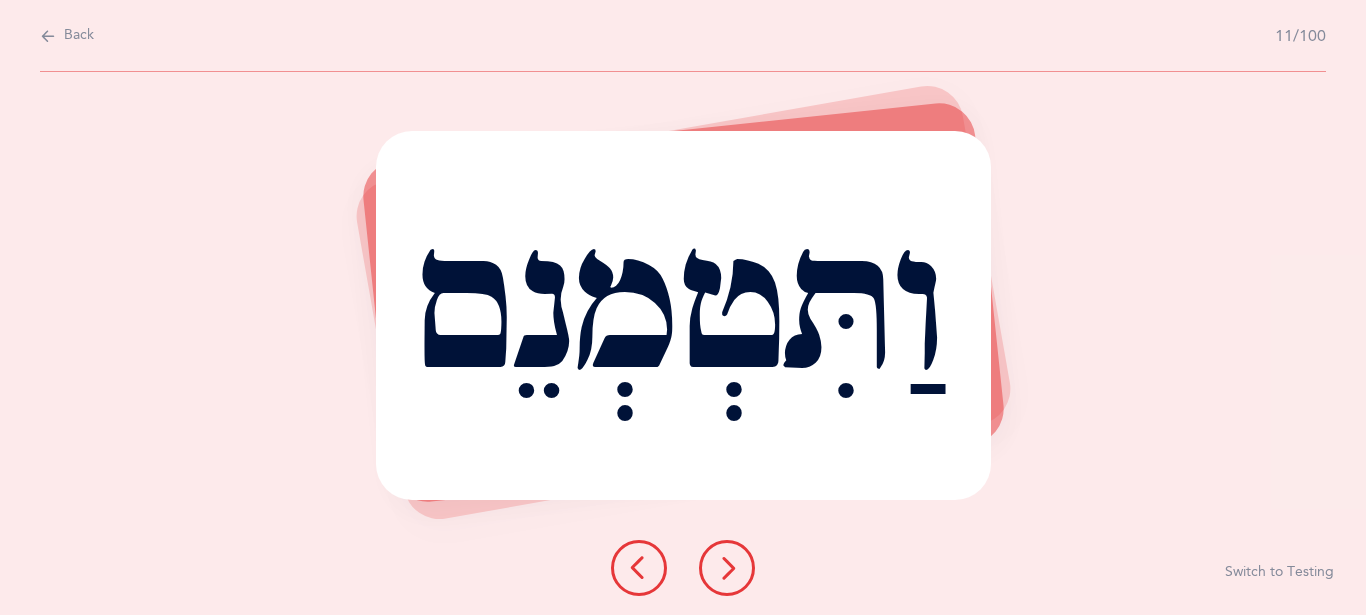 click at bounding box center (727, 568) 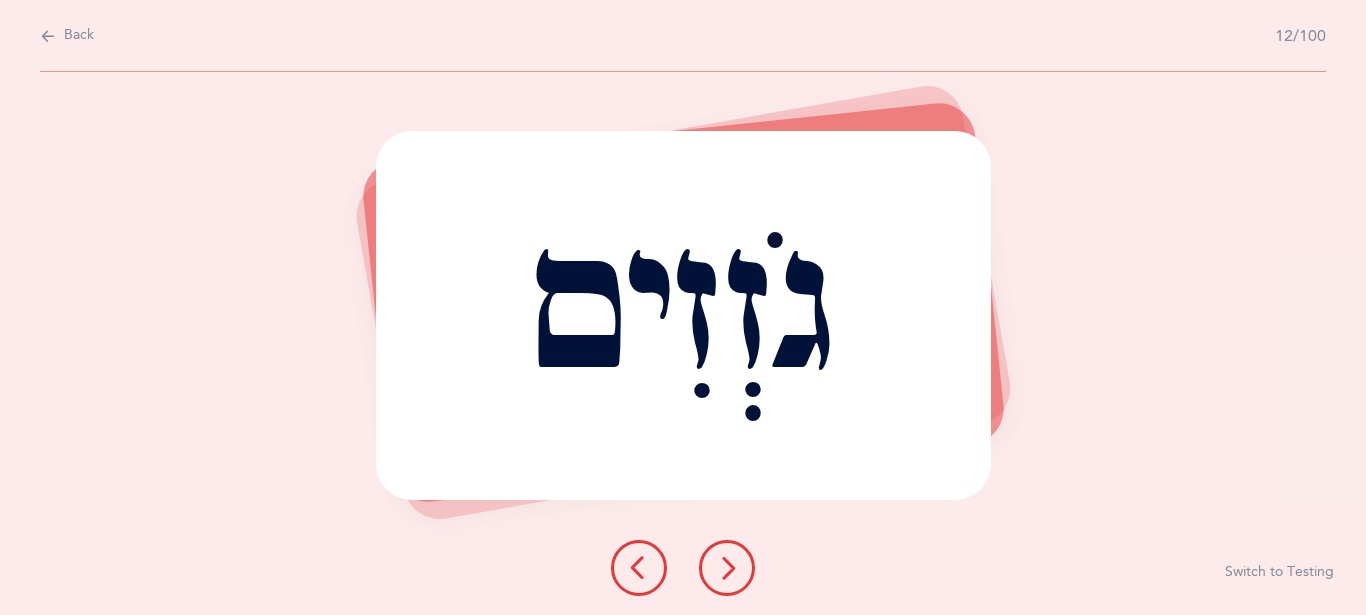 click at bounding box center [727, 568] 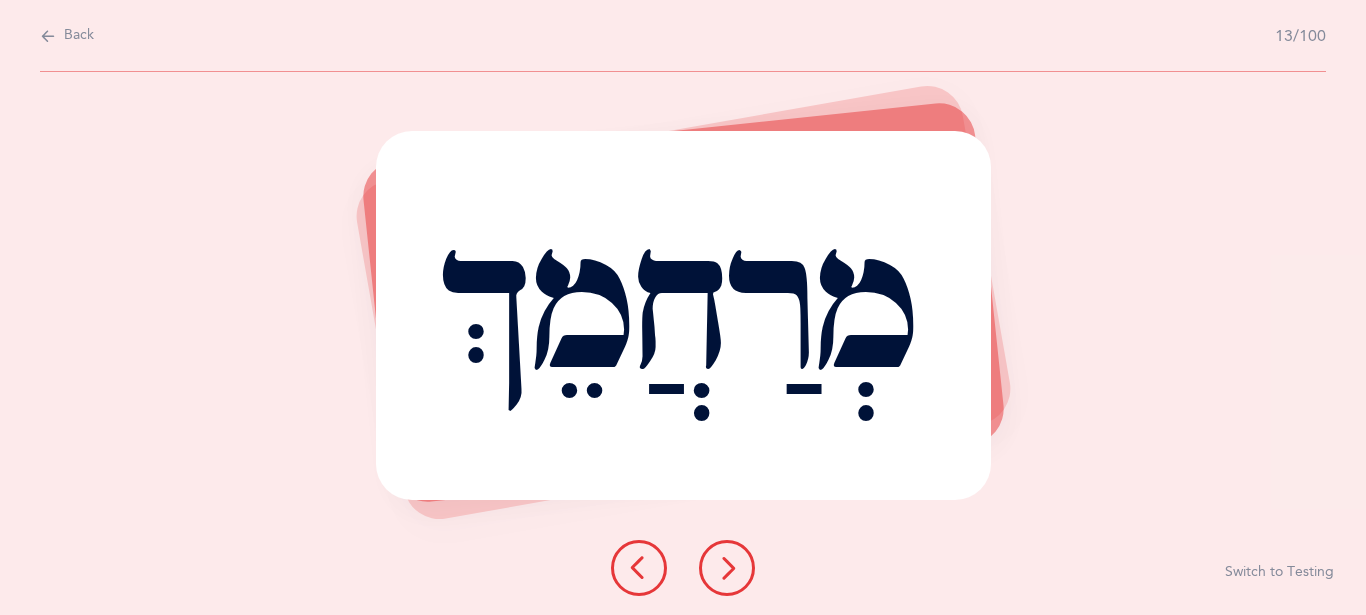 click at bounding box center [727, 568] 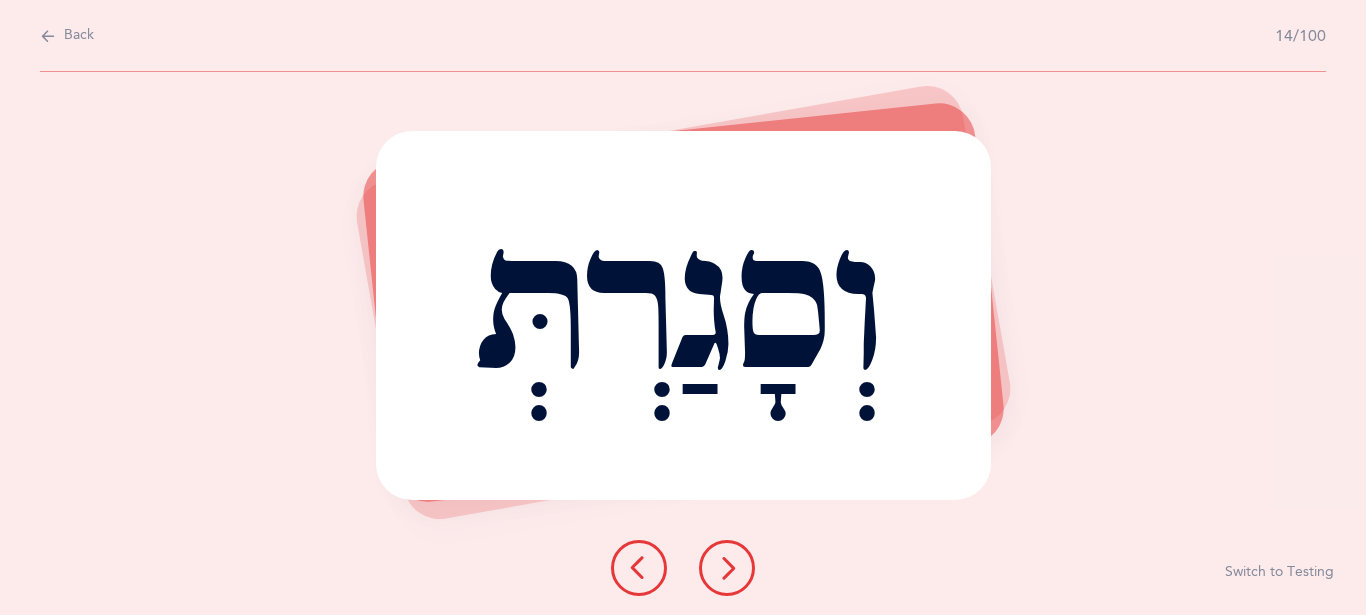 click at bounding box center [727, 568] 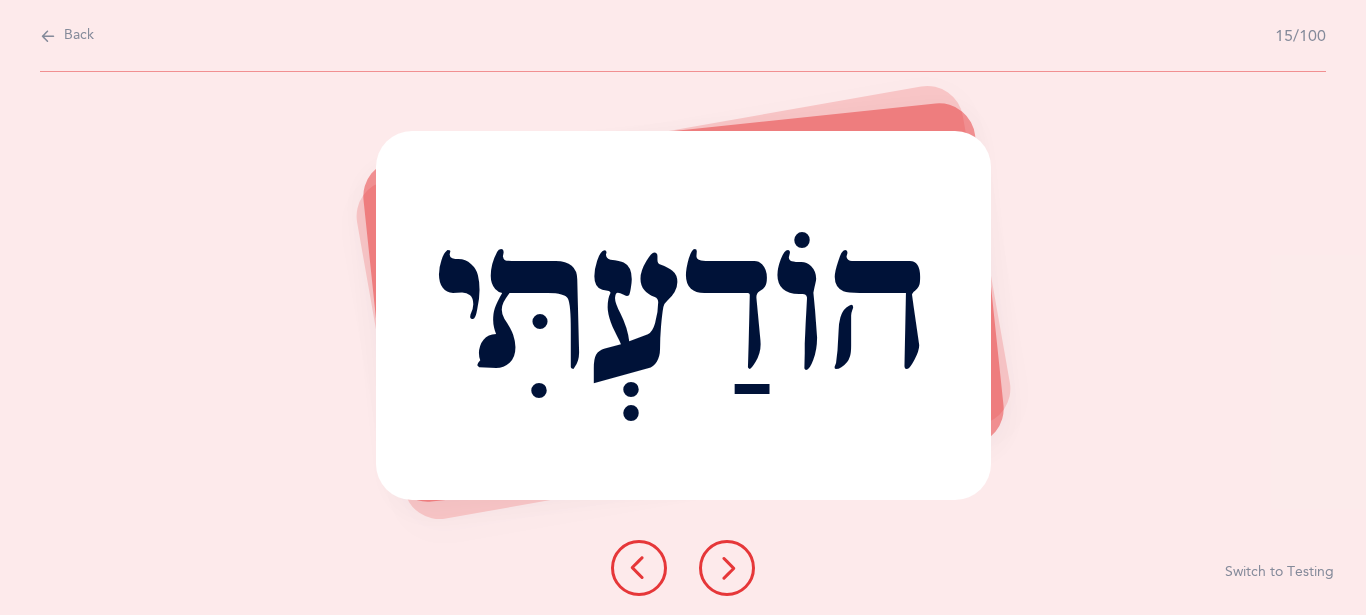 click at bounding box center (727, 568) 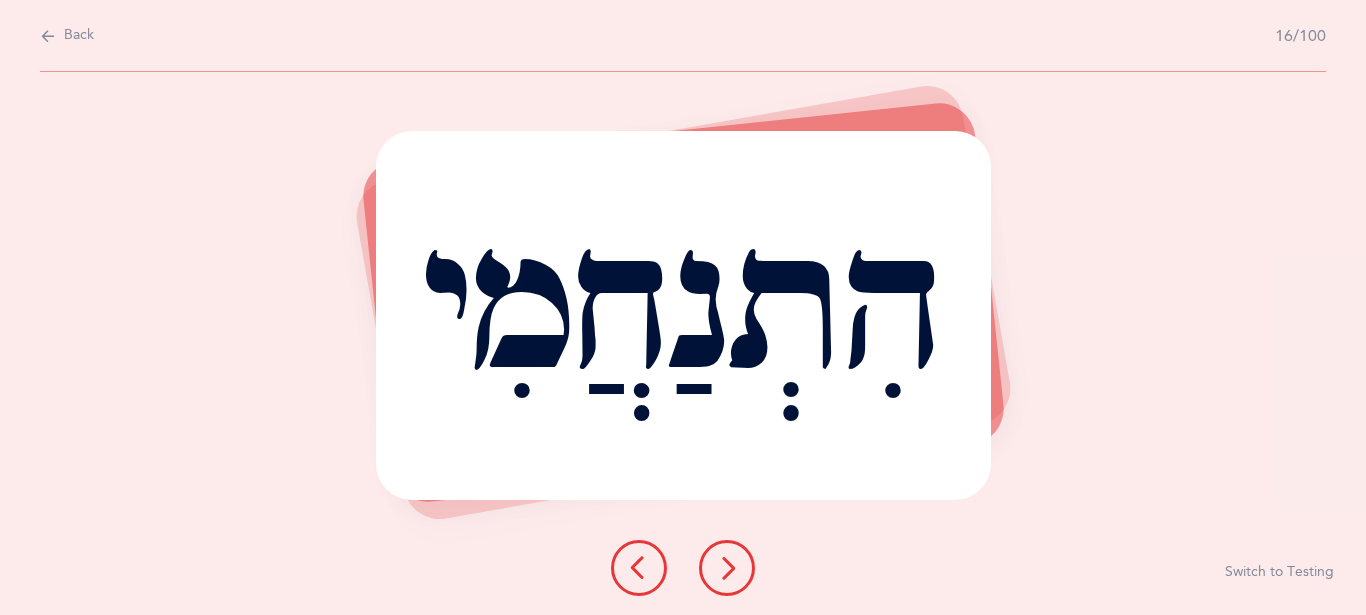click at bounding box center [639, 568] 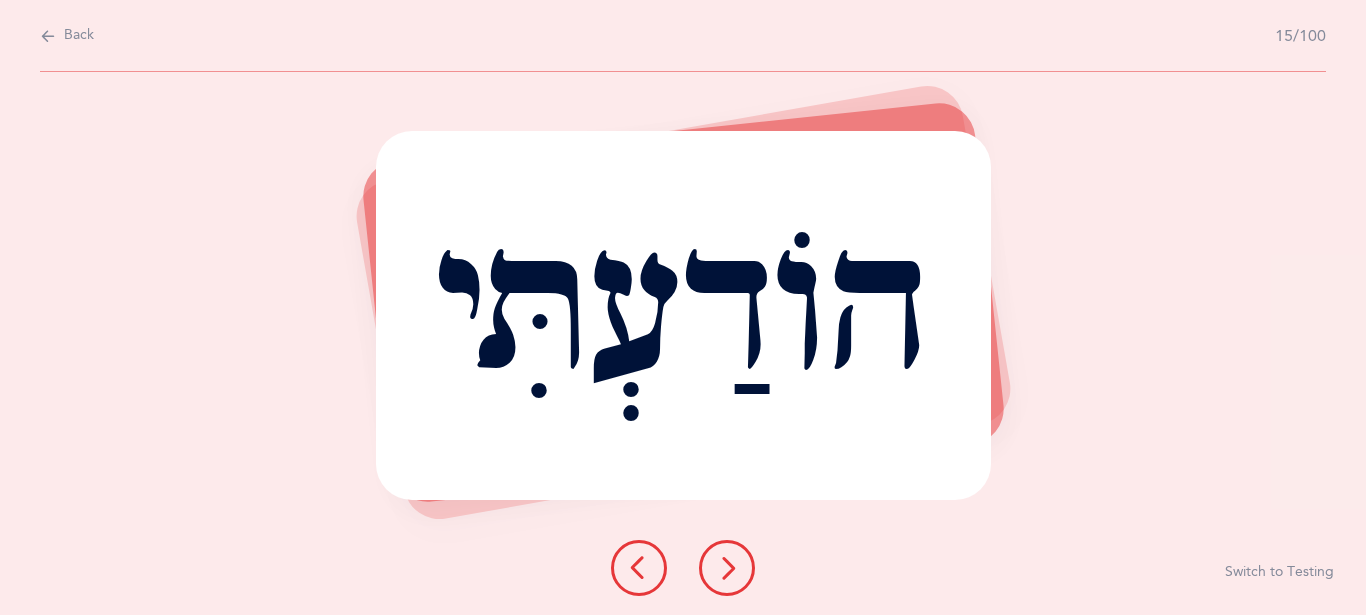 click on "הוֹדַעְתִּי" at bounding box center [683, 315] 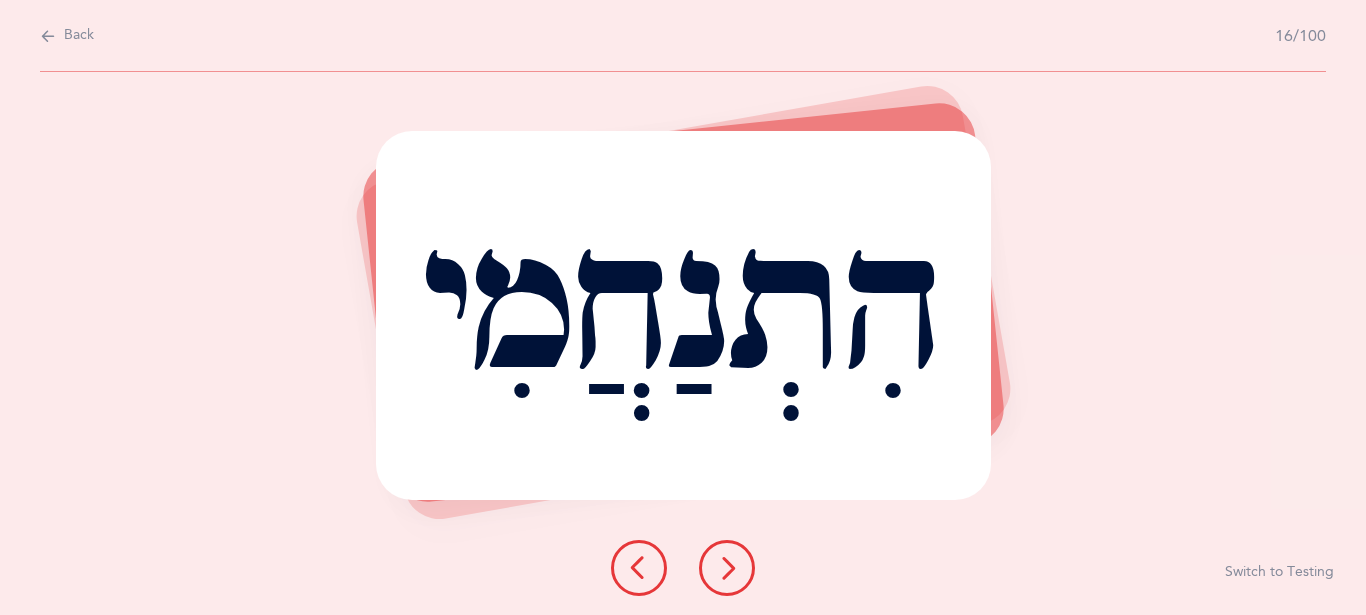 click at bounding box center (727, 568) 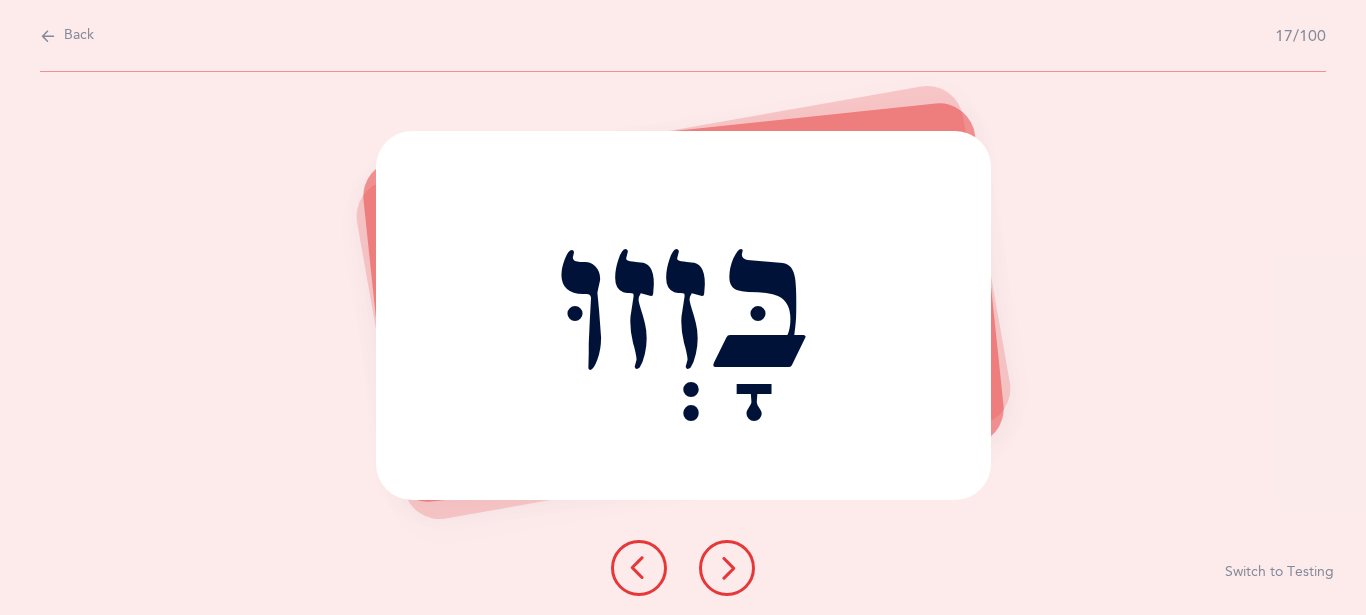 click at bounding box center [727, 568] 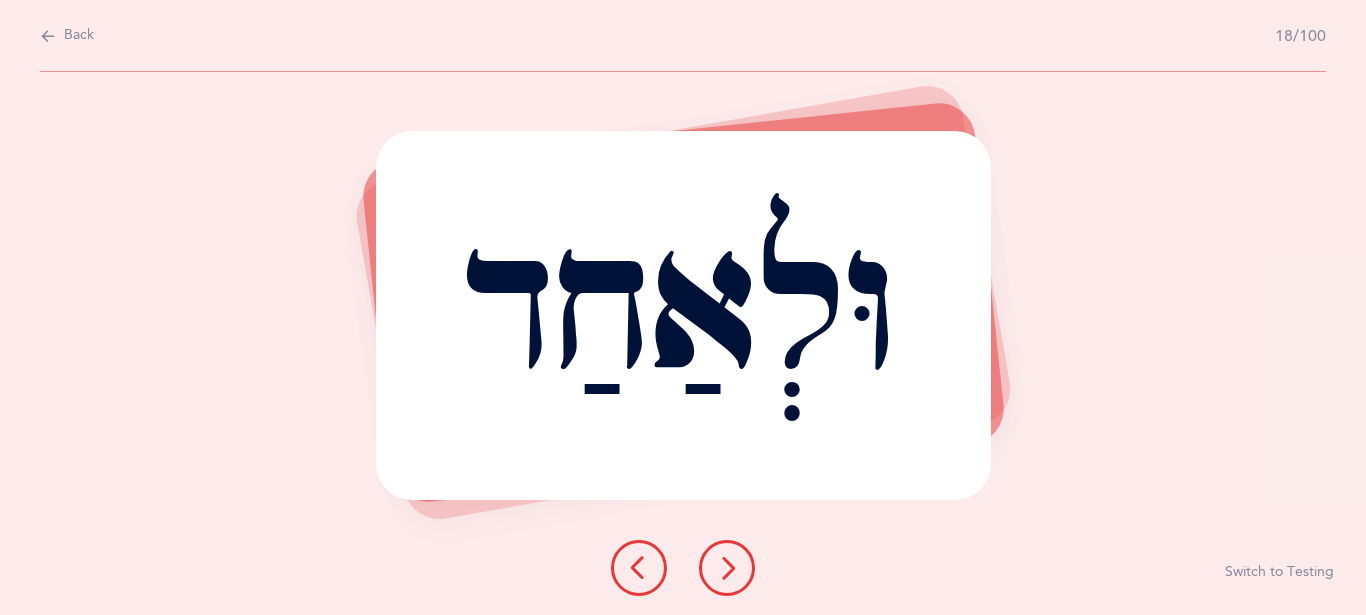 click at bounding box center [727, 568] 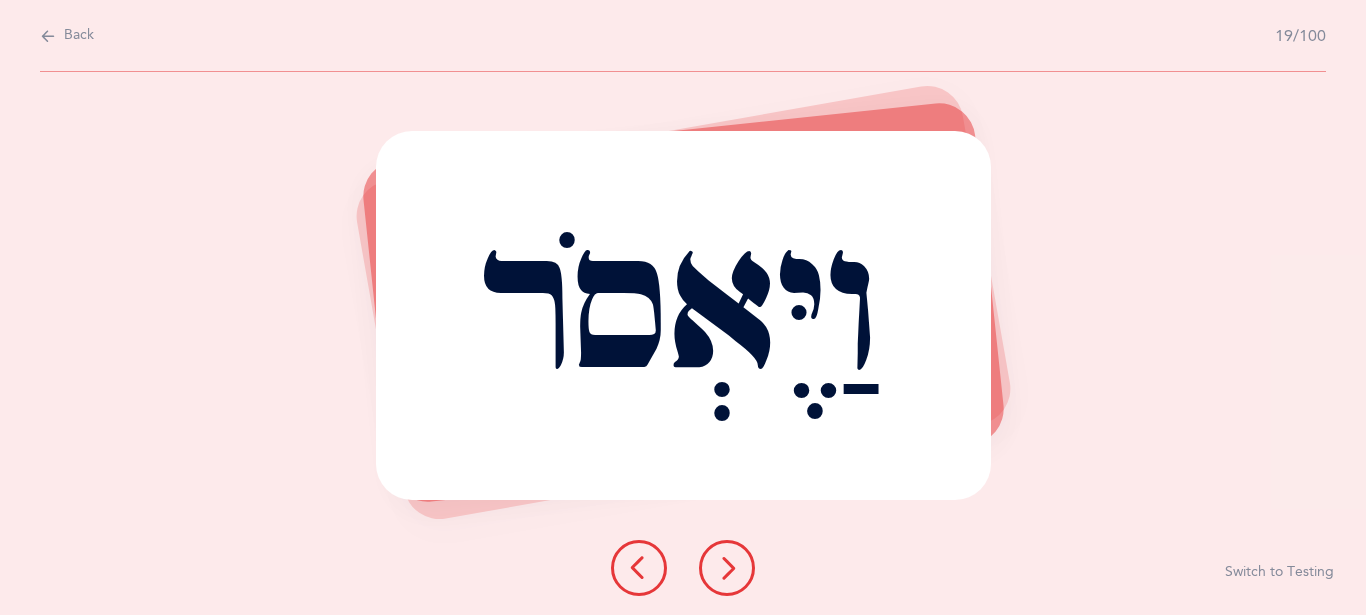 click at bounding box center (727, 568) 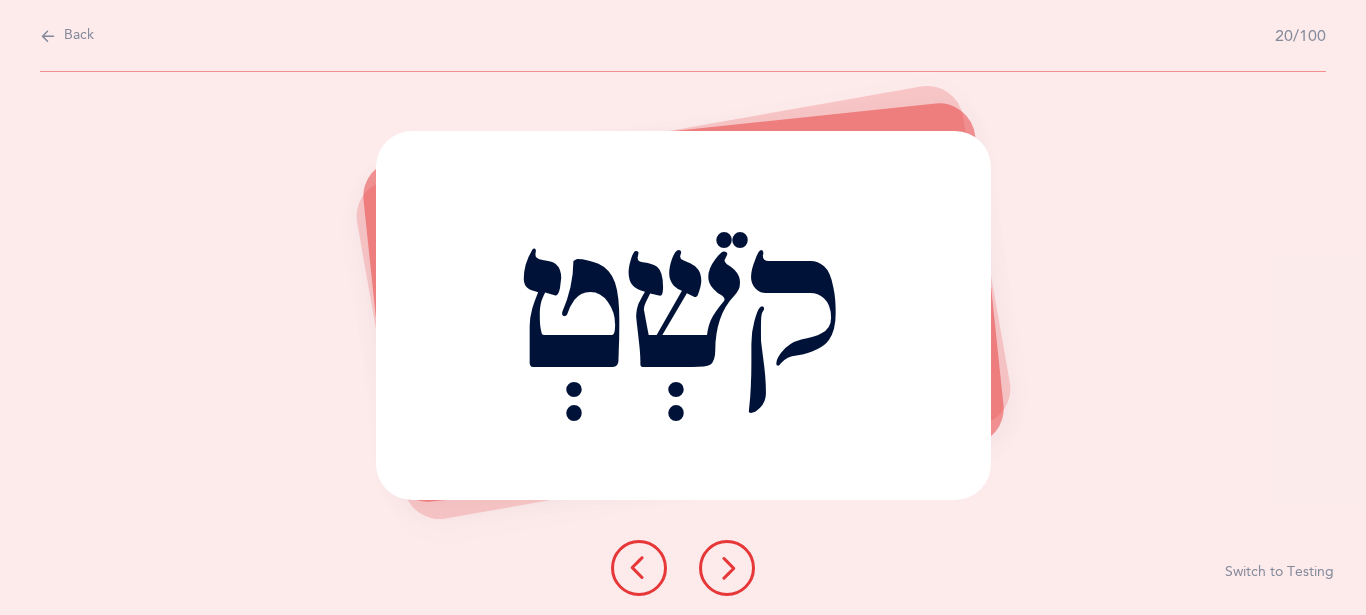 click at bounding box center (727, 568) 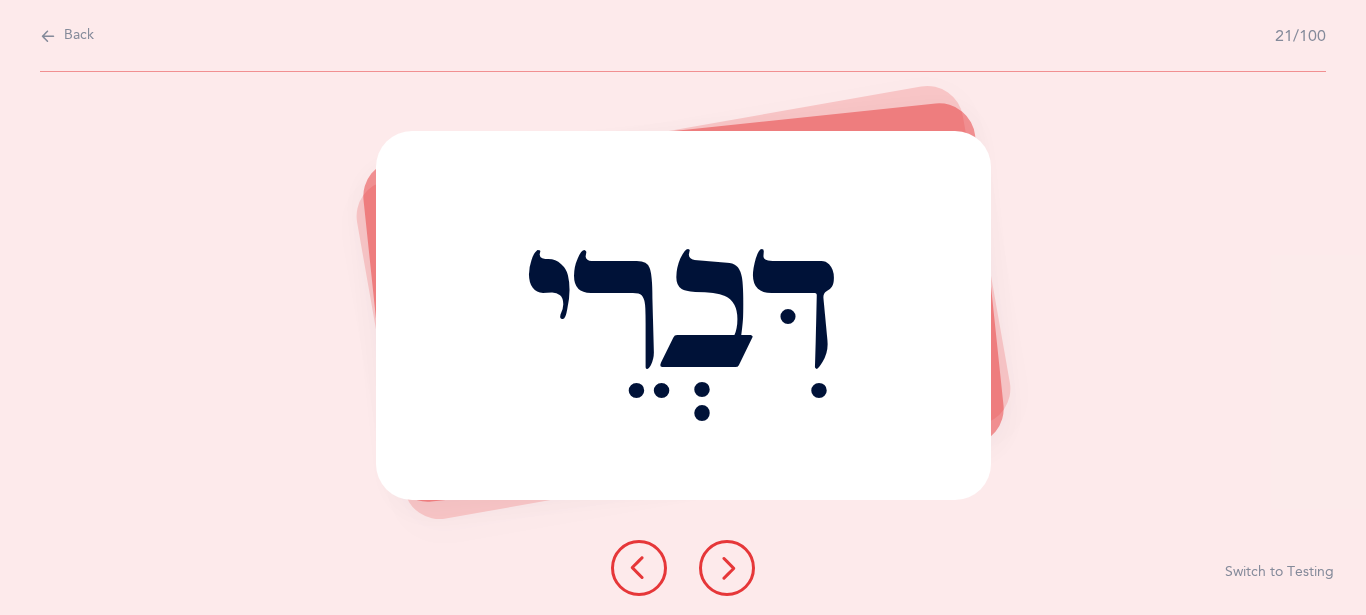click at bounding box center (727, 568) 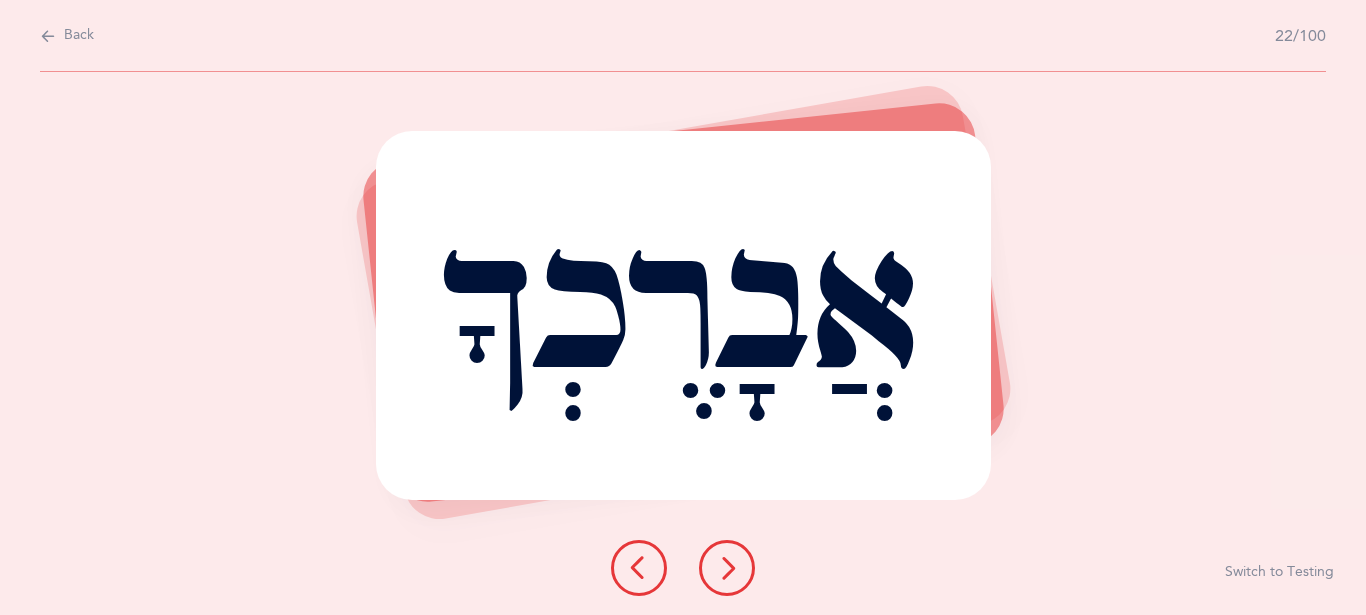 click at bounding box center [639, 568] 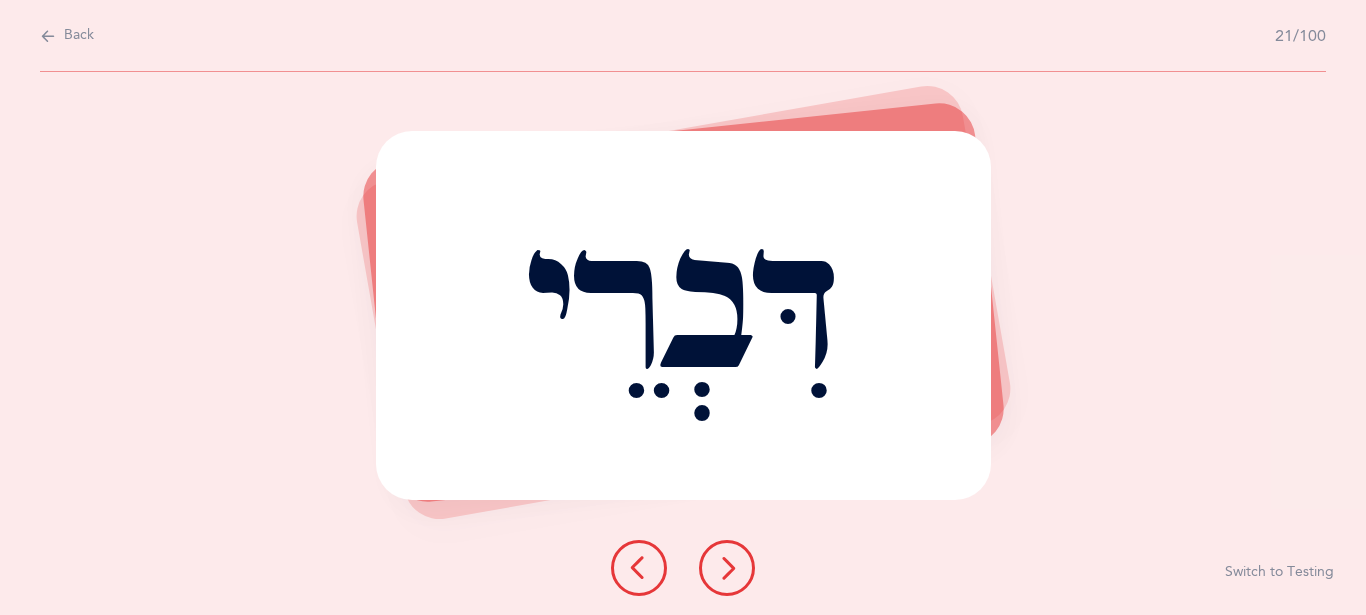 click at bounding box center [639, 568] 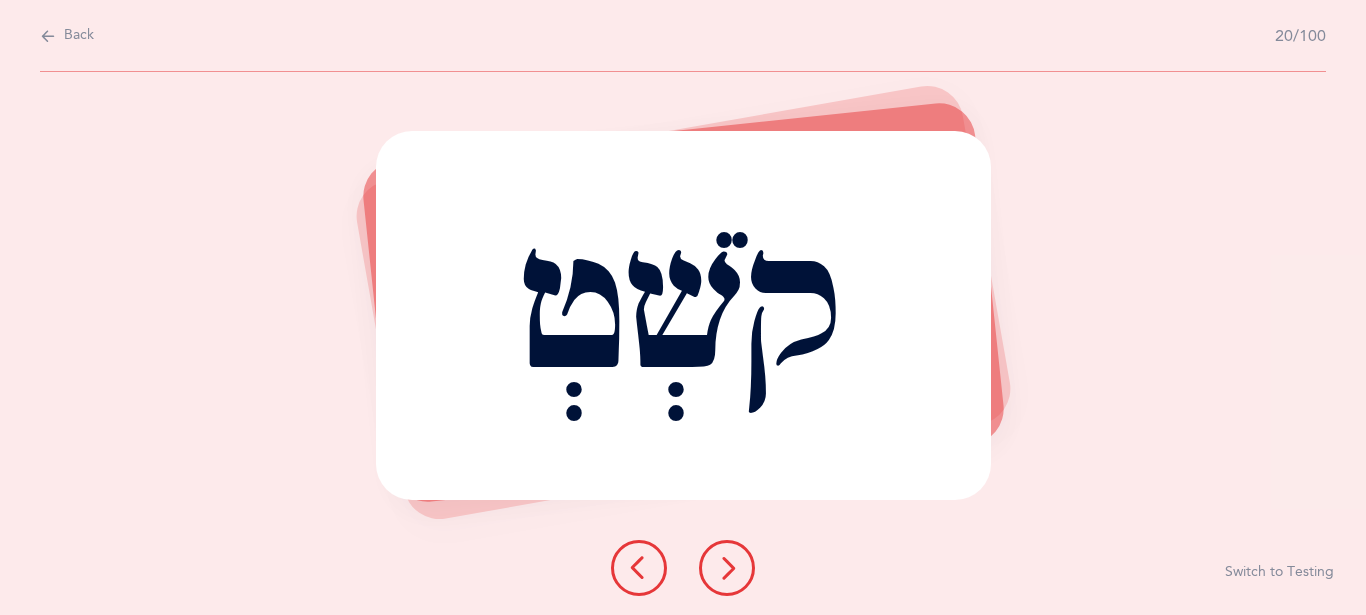 click at bounding box center [727, 568] 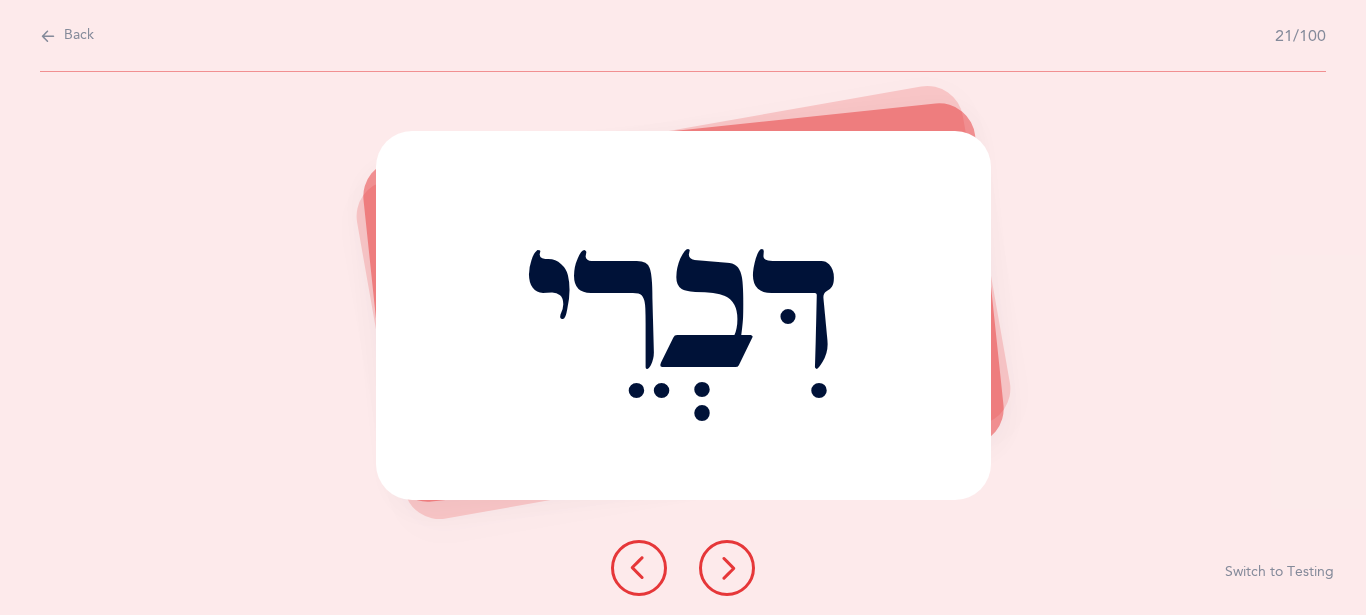 click at bounding box center [727, 568] 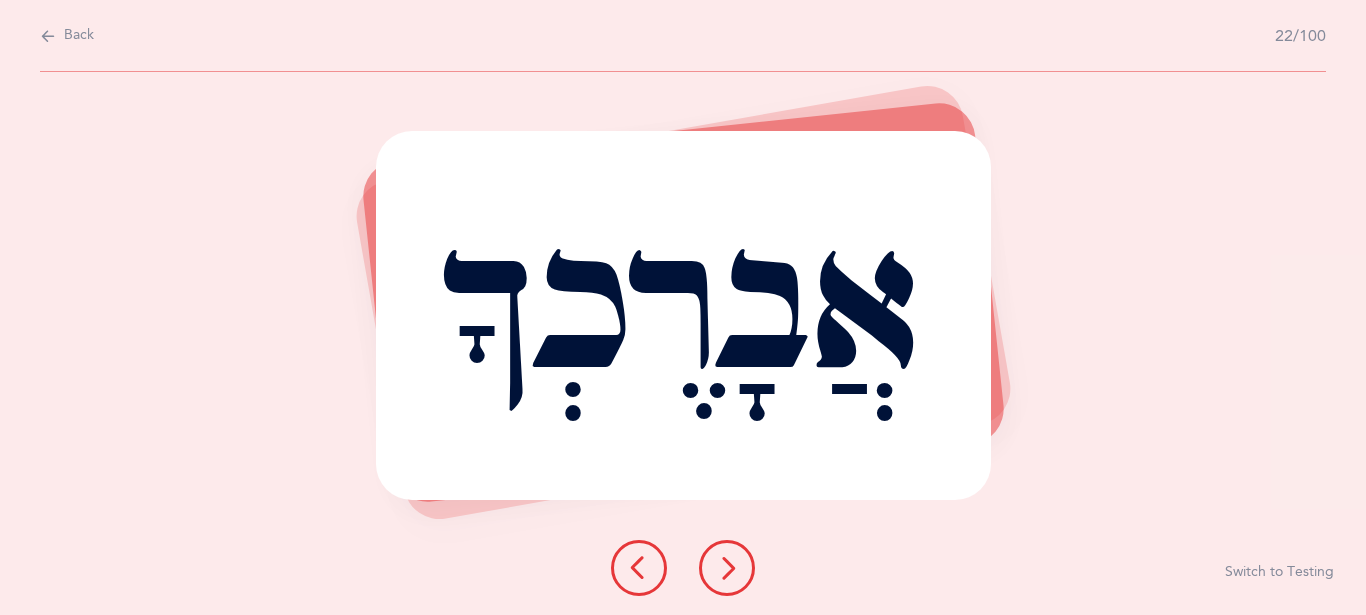 click on "אֲבָרֶכְךָ" at bounding box center [683, 343] 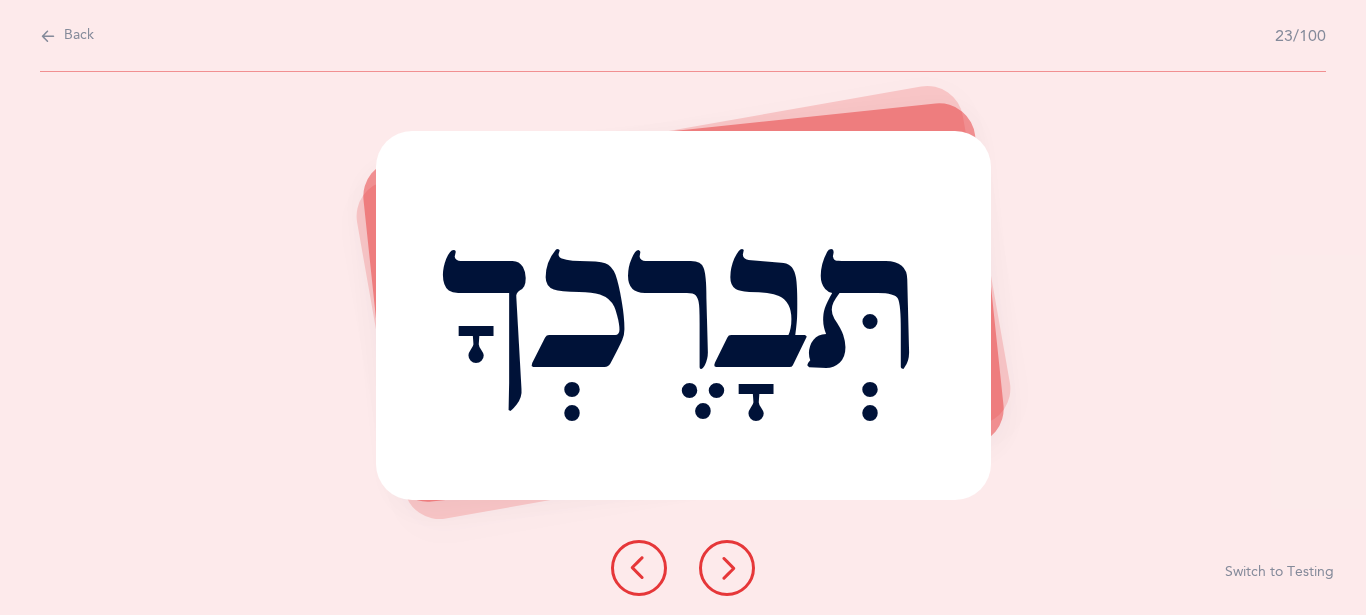 click at bounding box center (727, 568) 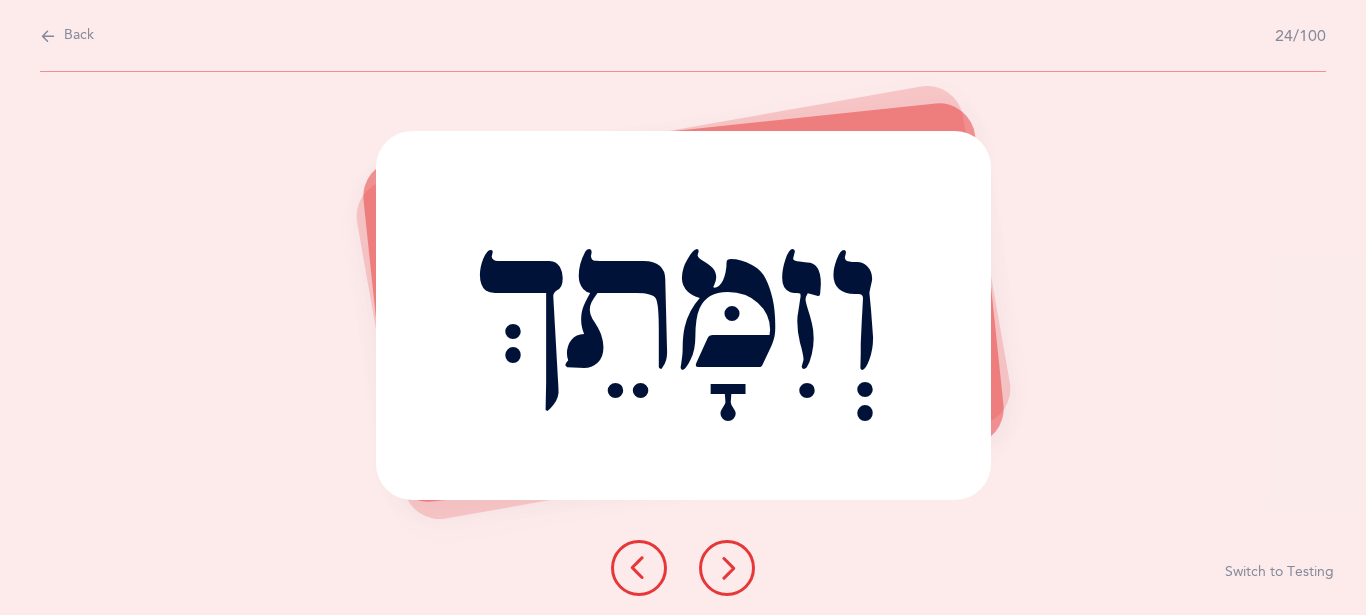 click at bounding box center (727, 568) 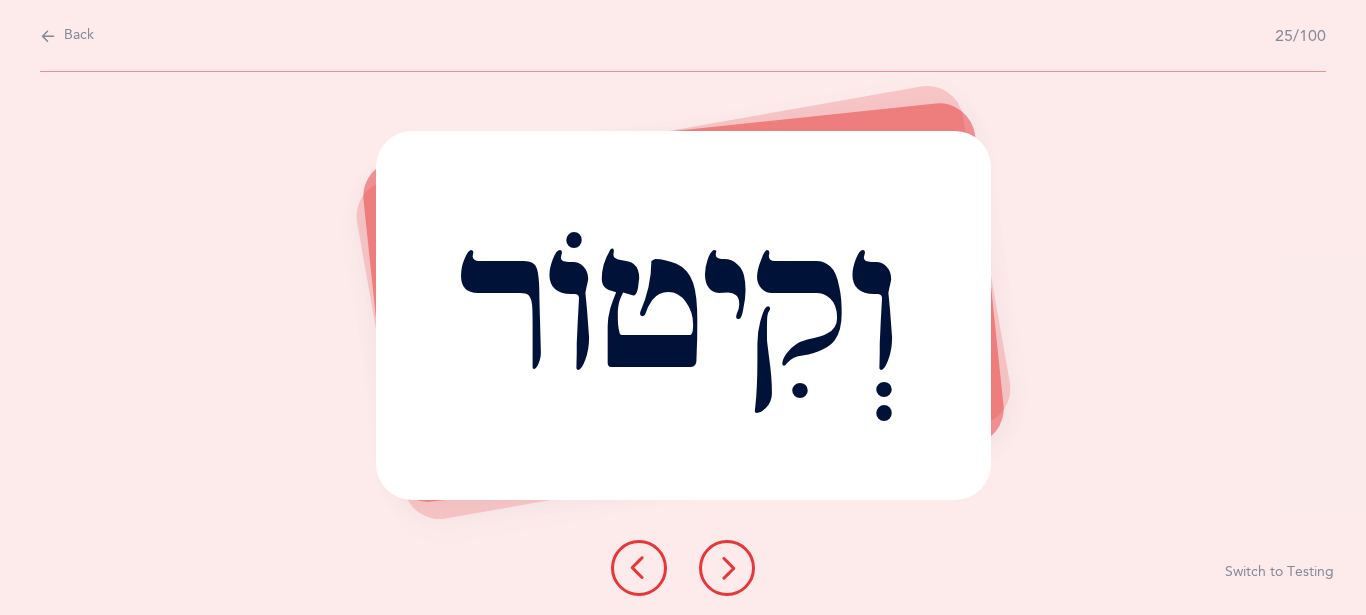 click at bounding box center [727, 568] 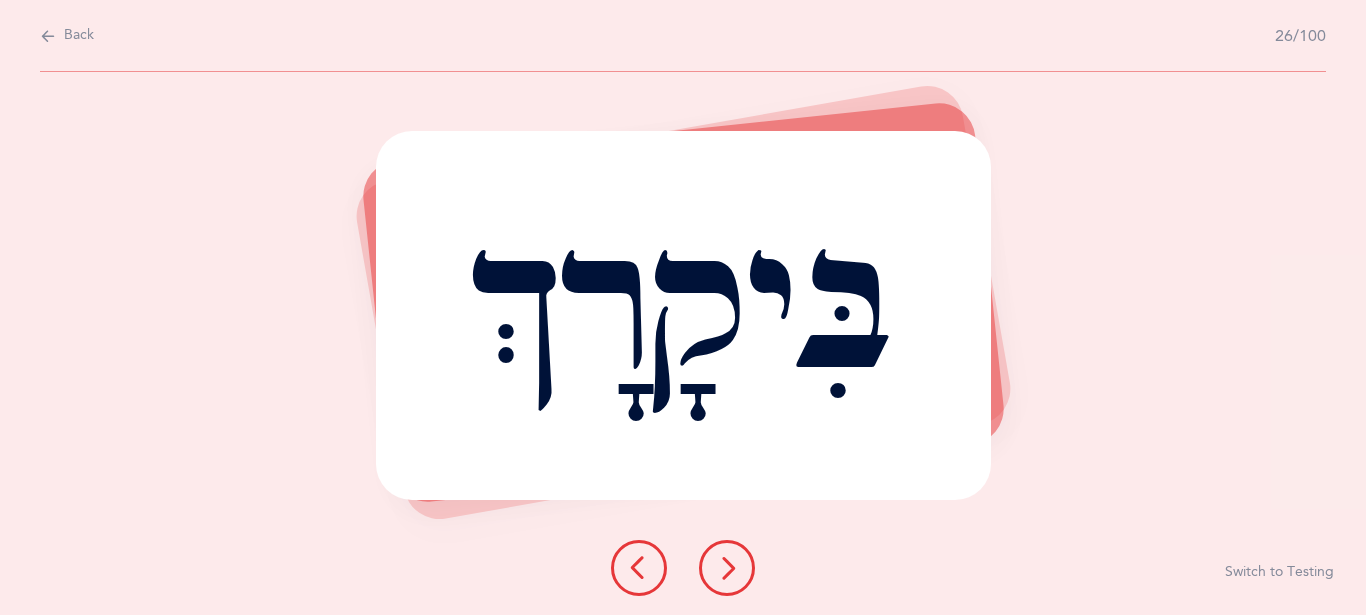 click at bounding box center (727, 568) 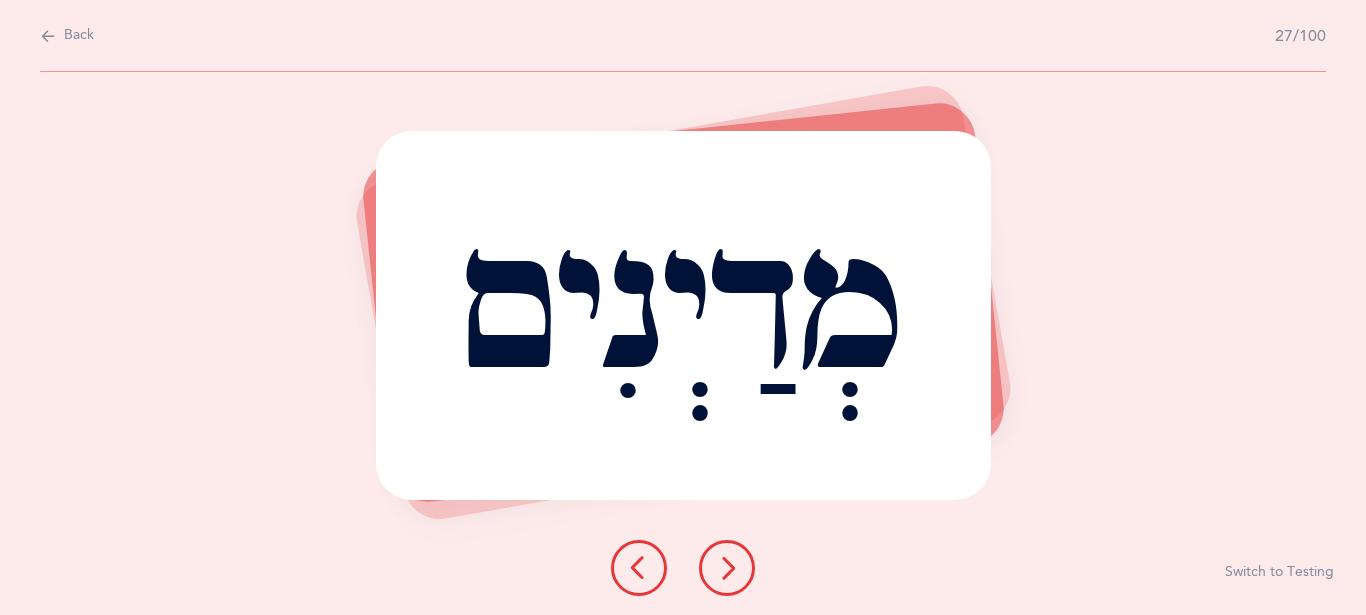 click at bounding box center (727, 568) 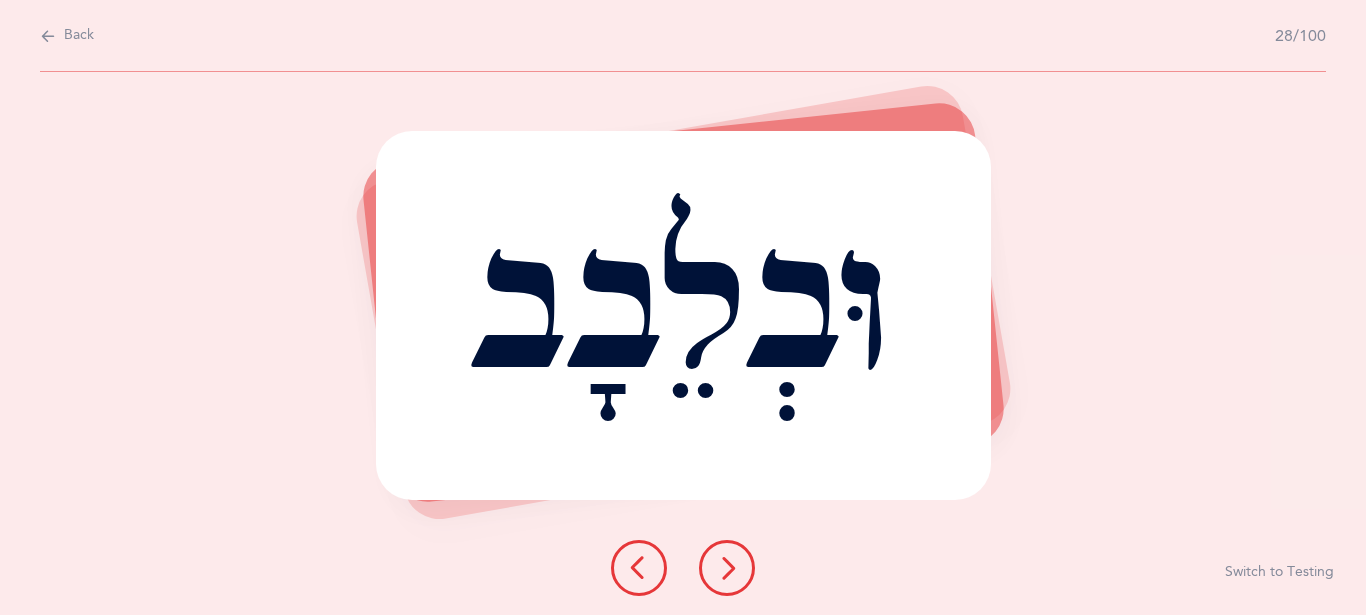click at bounding box center (727, 568) 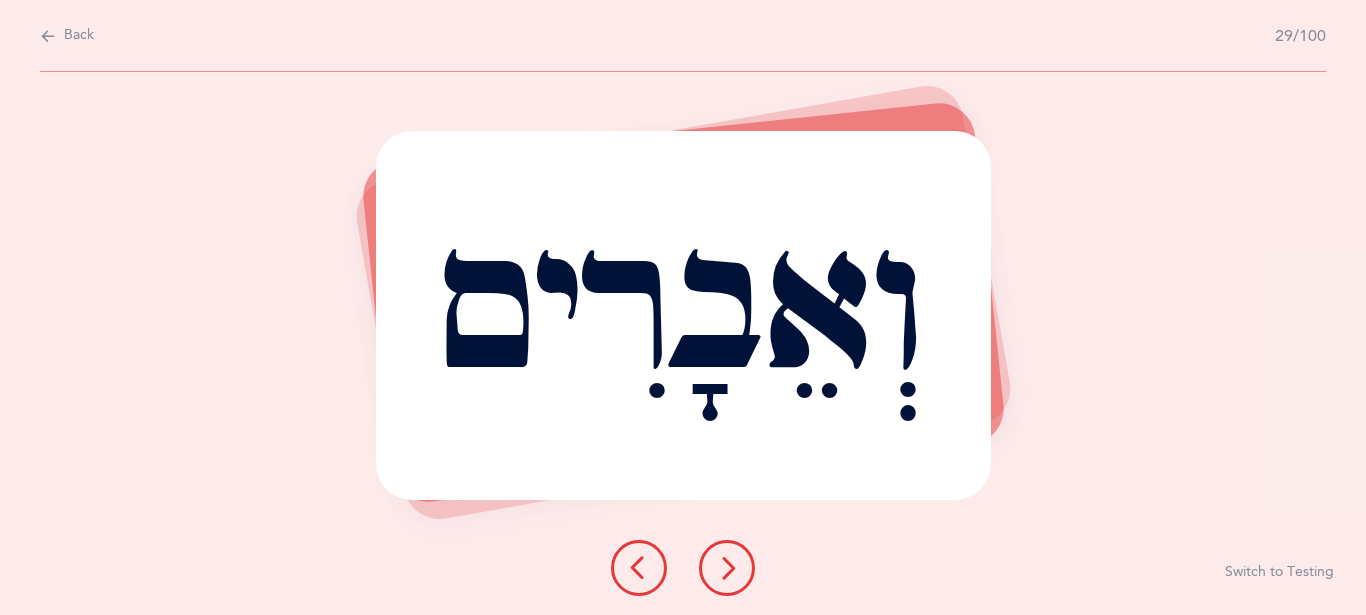 click at bounding box center (727, 568) 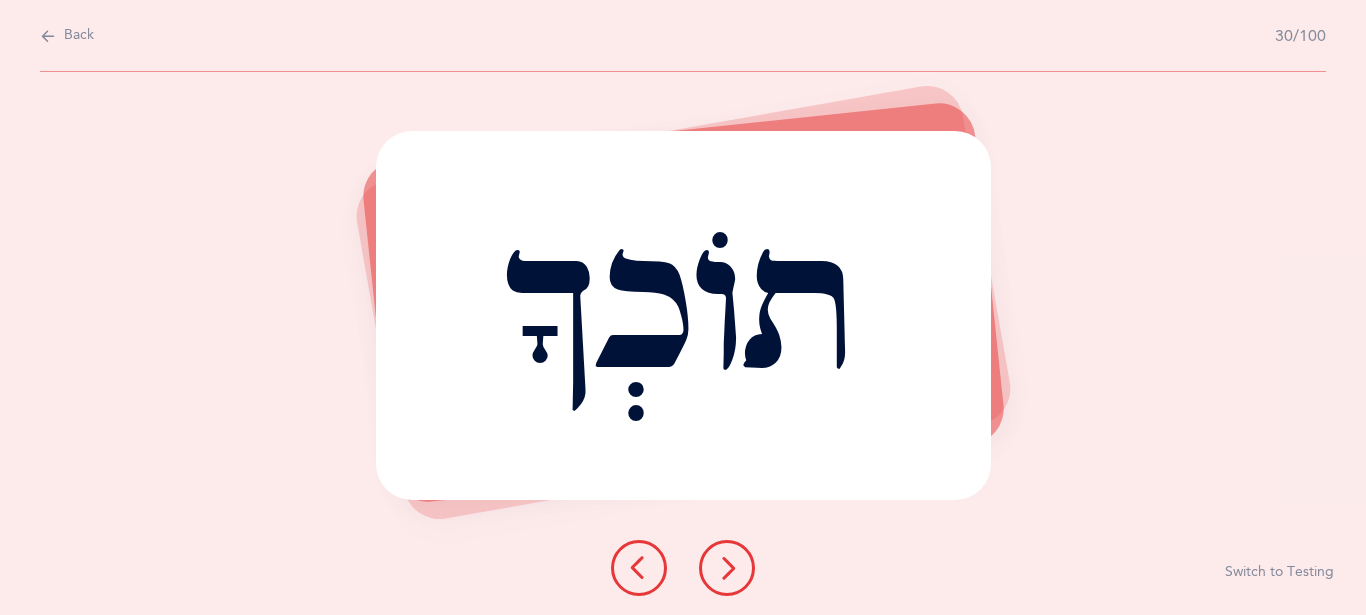 click at bounding box center [727, 568] 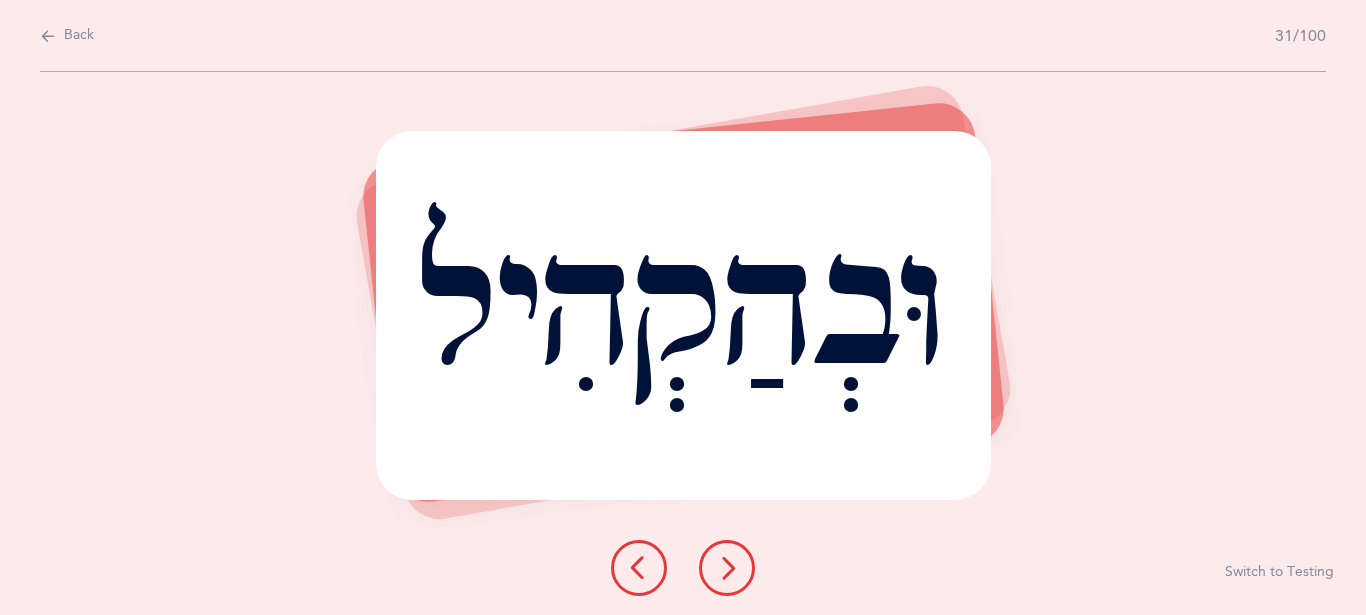 click at bounding box center (727, 568) 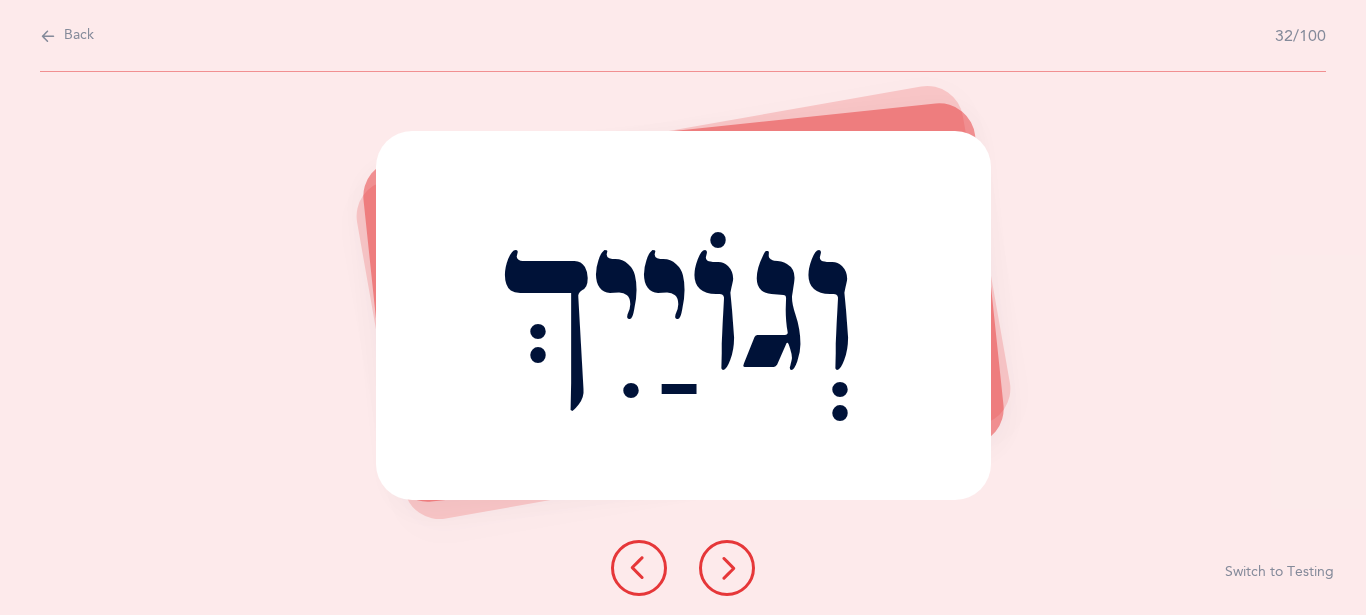 click at bounding box center (727, 568) 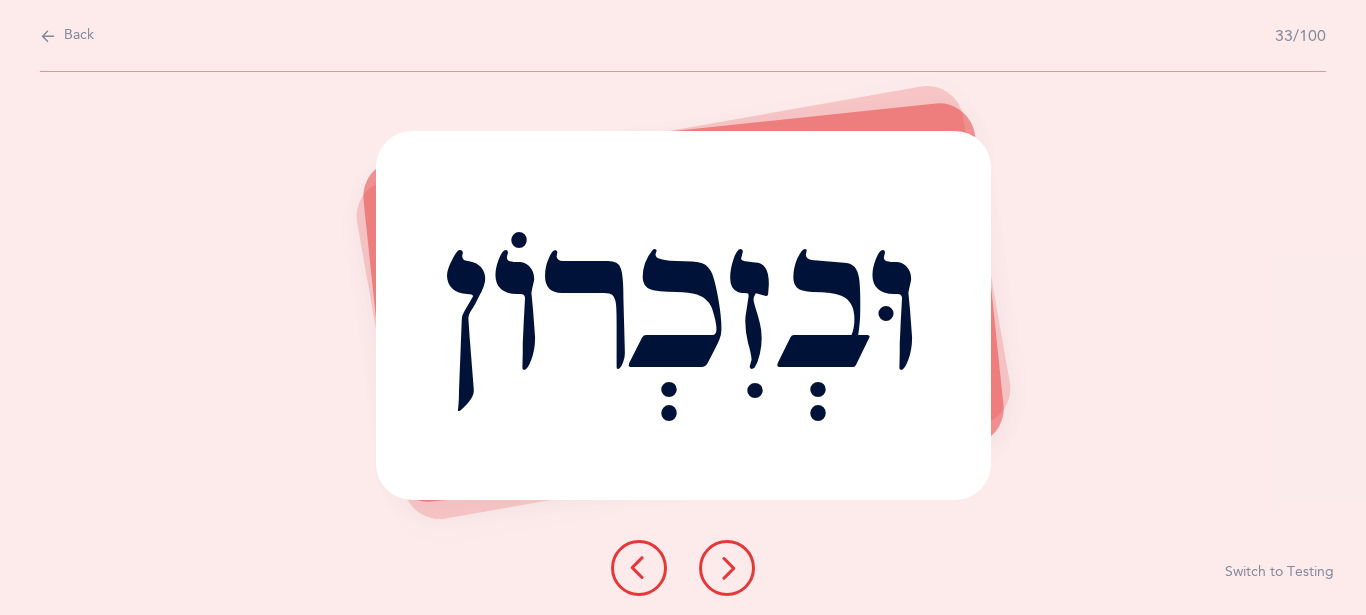 click at bounding box center (727, 568) 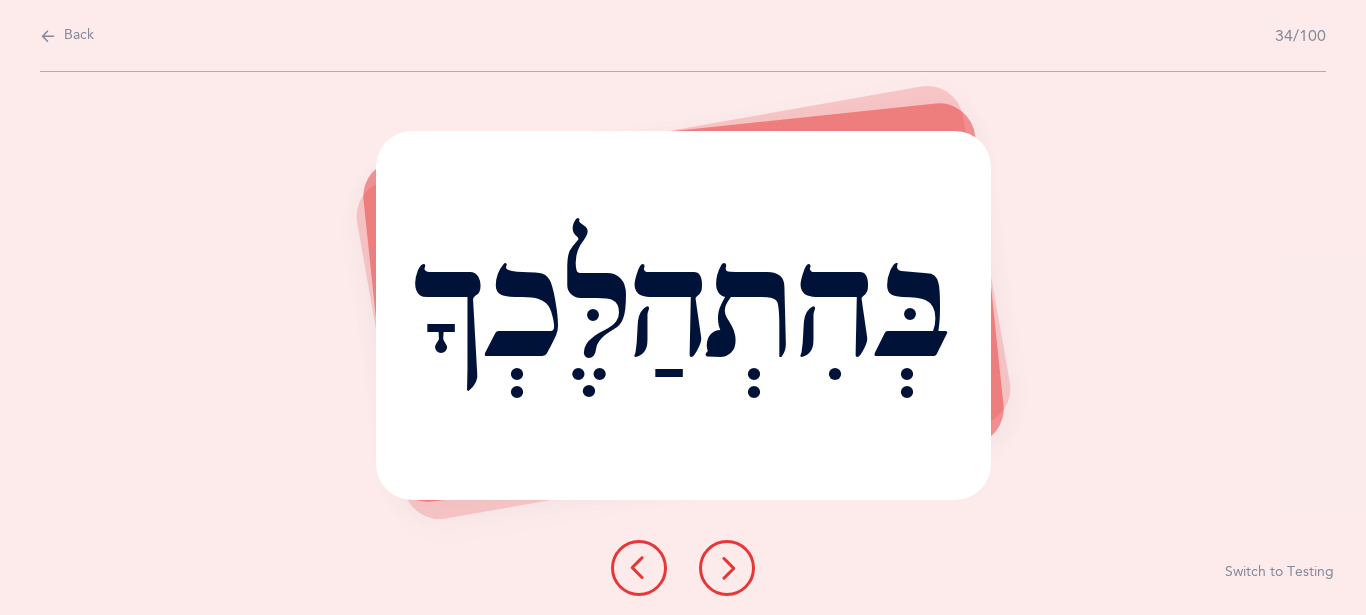 click at bounding box center (727, 568) 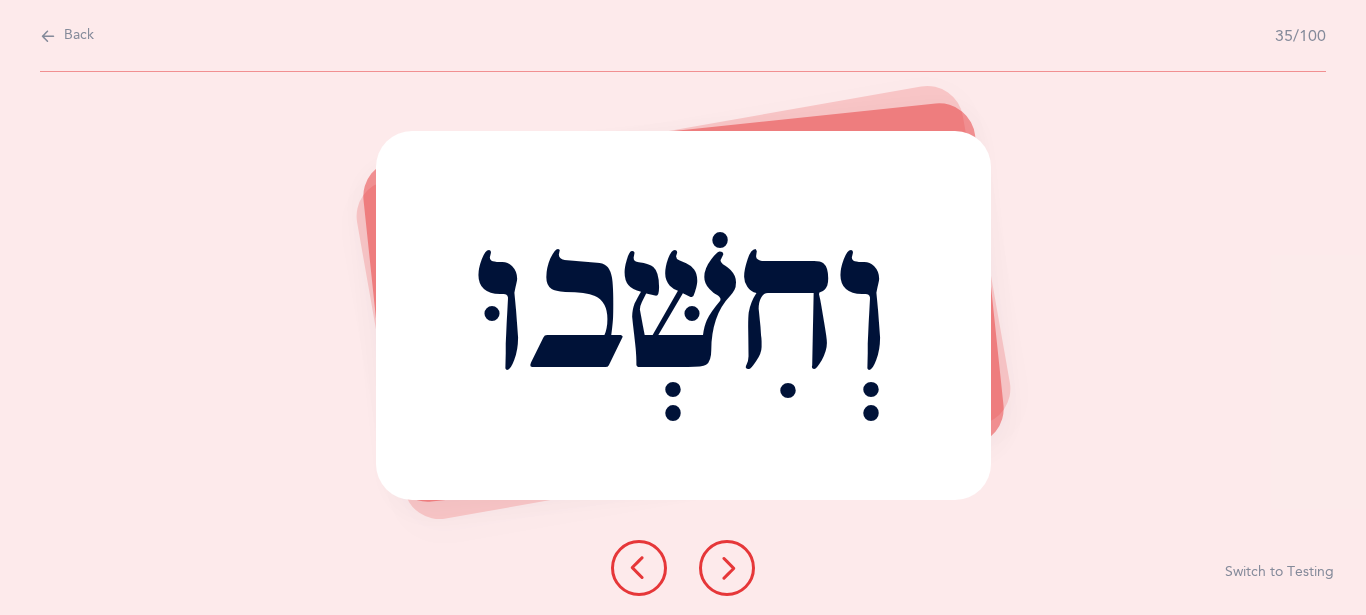 click at bounding box center [639, 568] 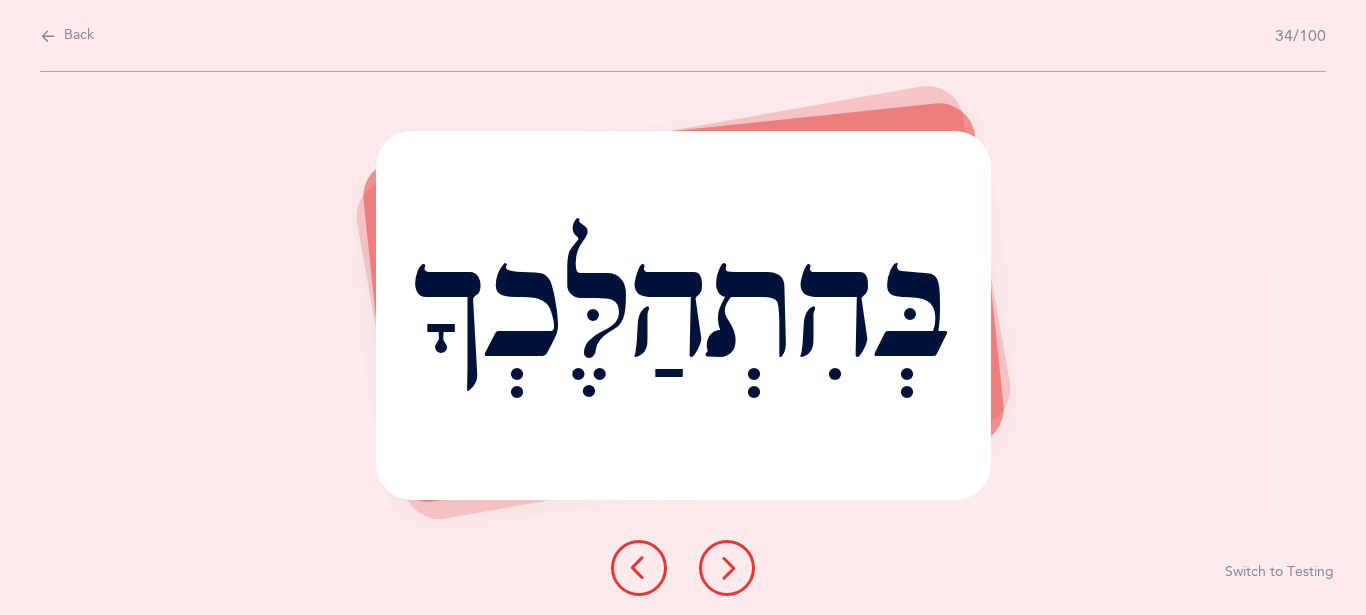 click at bounding box center (727, 568) 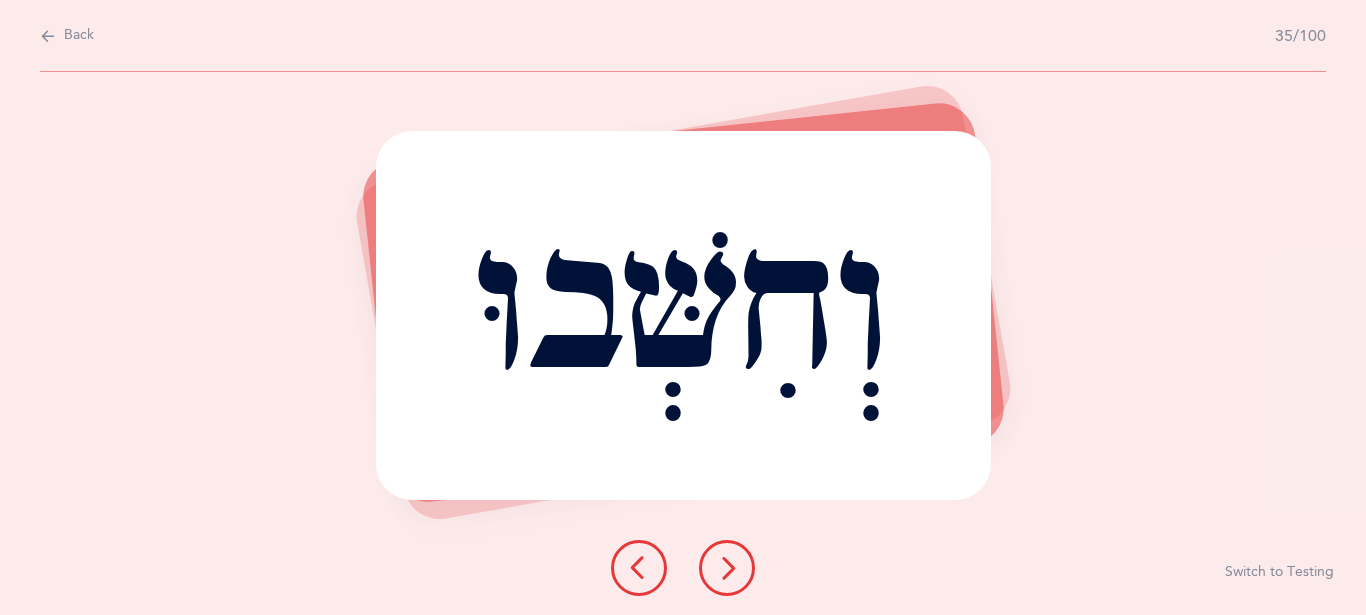 click at bounding box center (727, 568) 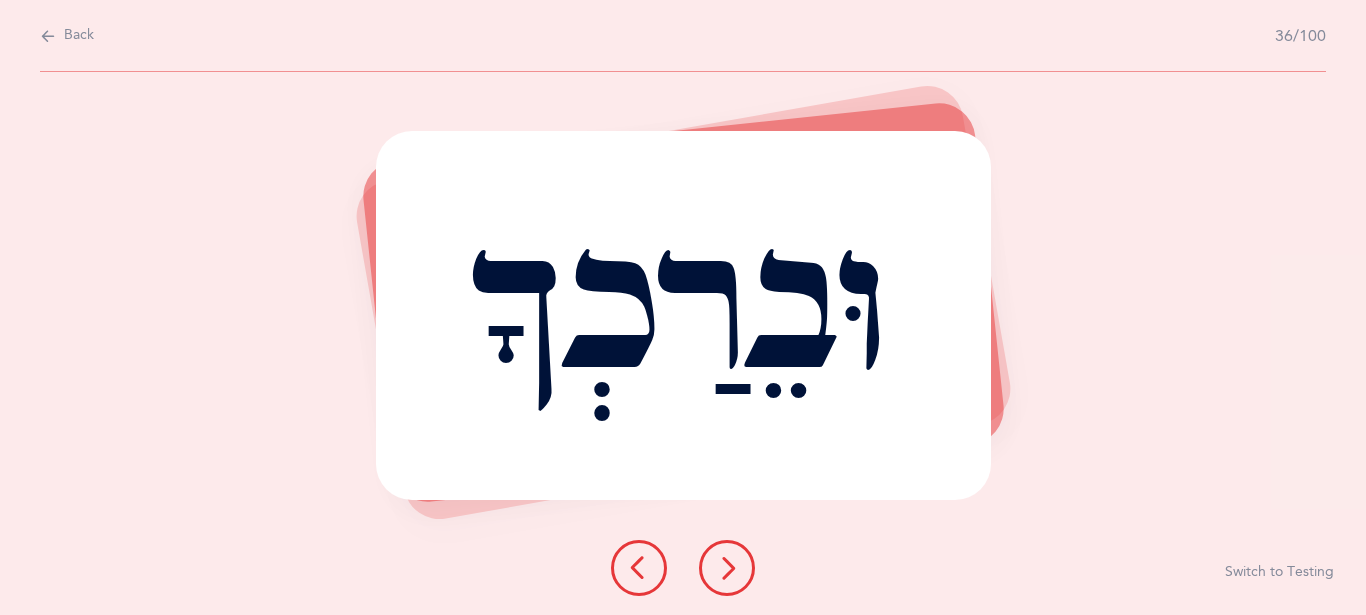 click at bounding box center (727, 568) 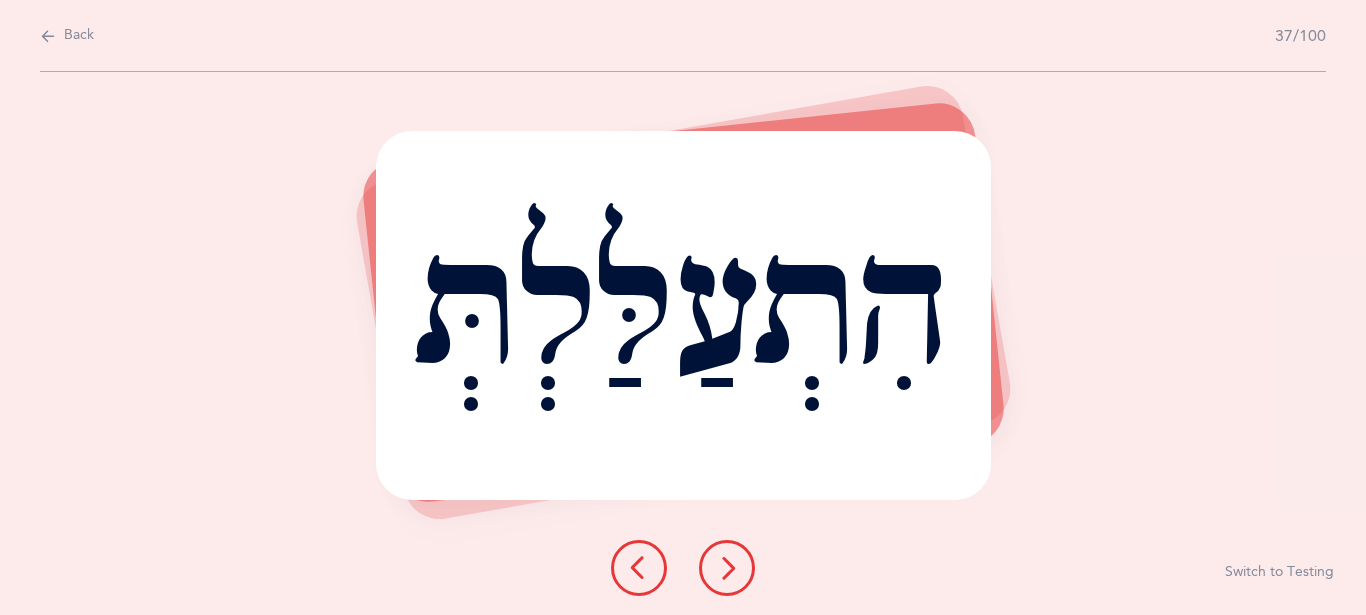 click at bounding box center (727, 568) 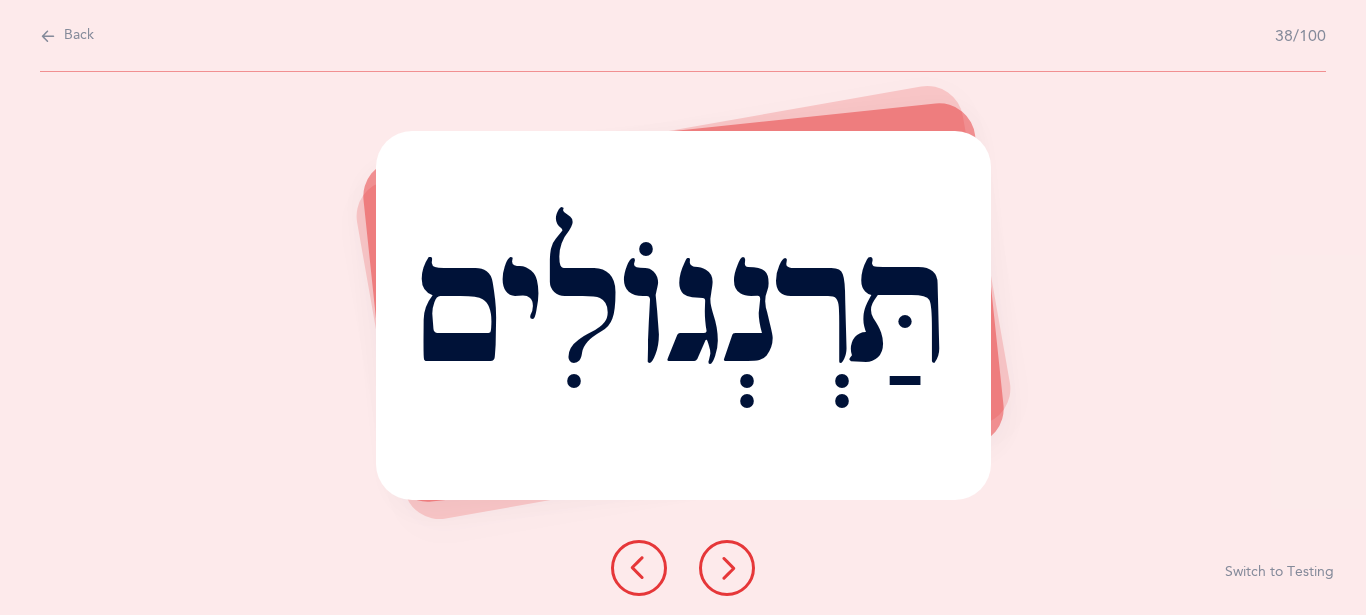 click at bounding box center [727, 568] 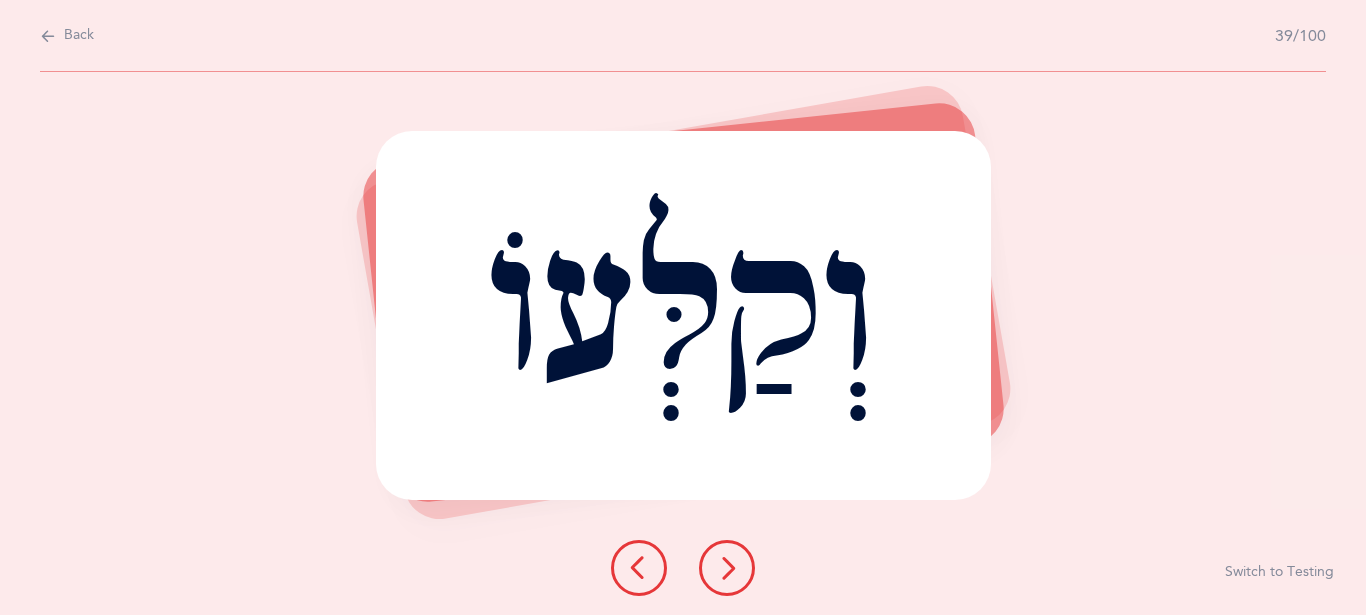 click at bounding box center [727, 568] 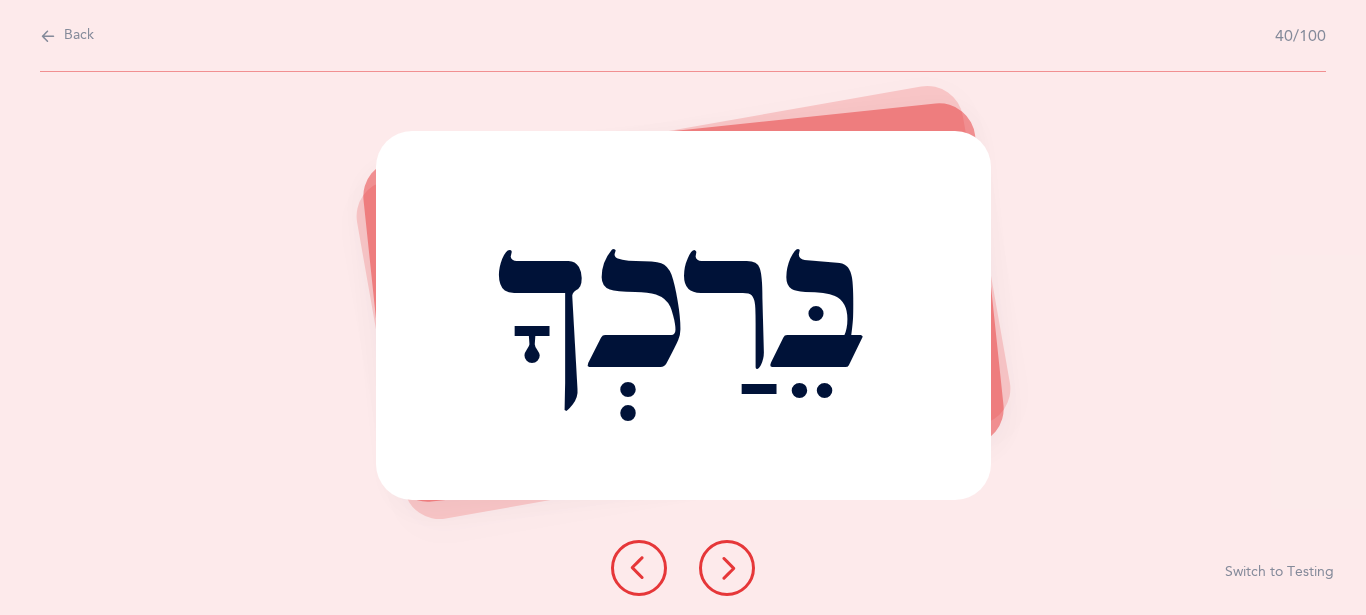 click at bounding box center (727, 568) 